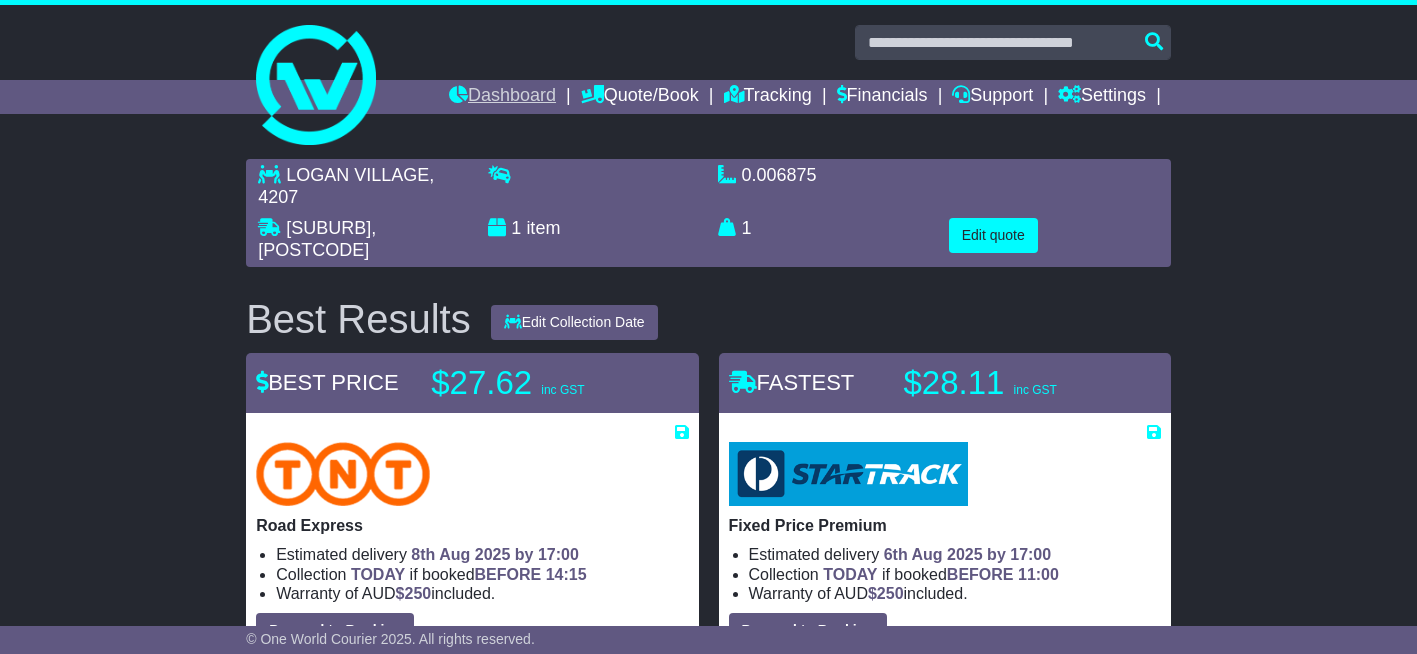 scroll, scrollTop: 0, scrollLeft: 0, axis: both 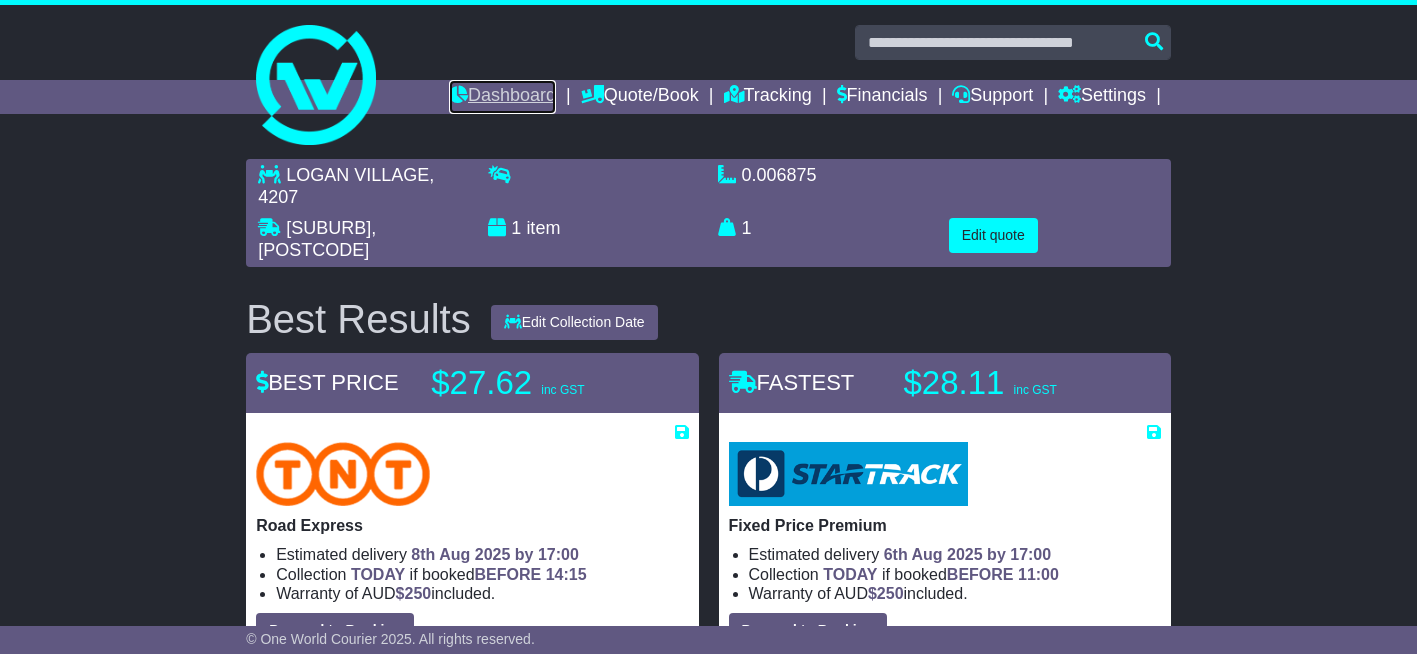 click on "Dashboard" at bounding box center [502, 97] 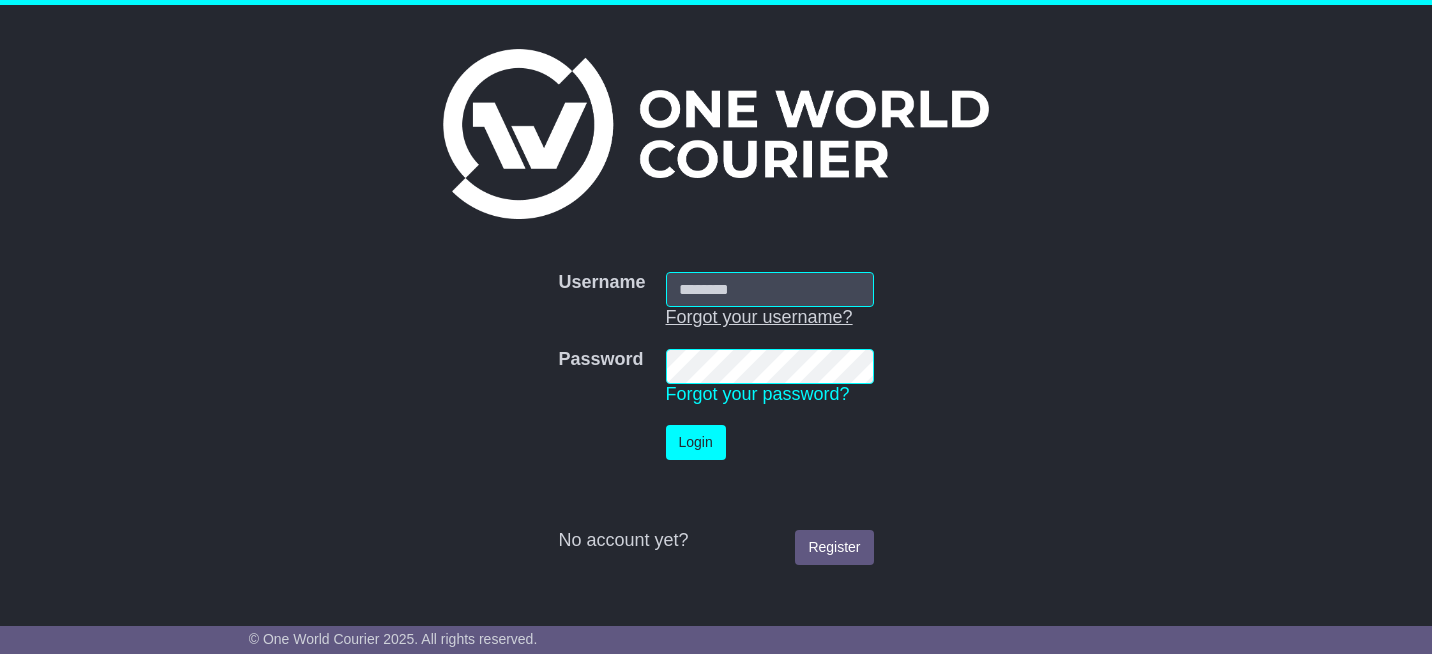 scroll, scrollTop: 0, scrollLeft: 0, axis: both 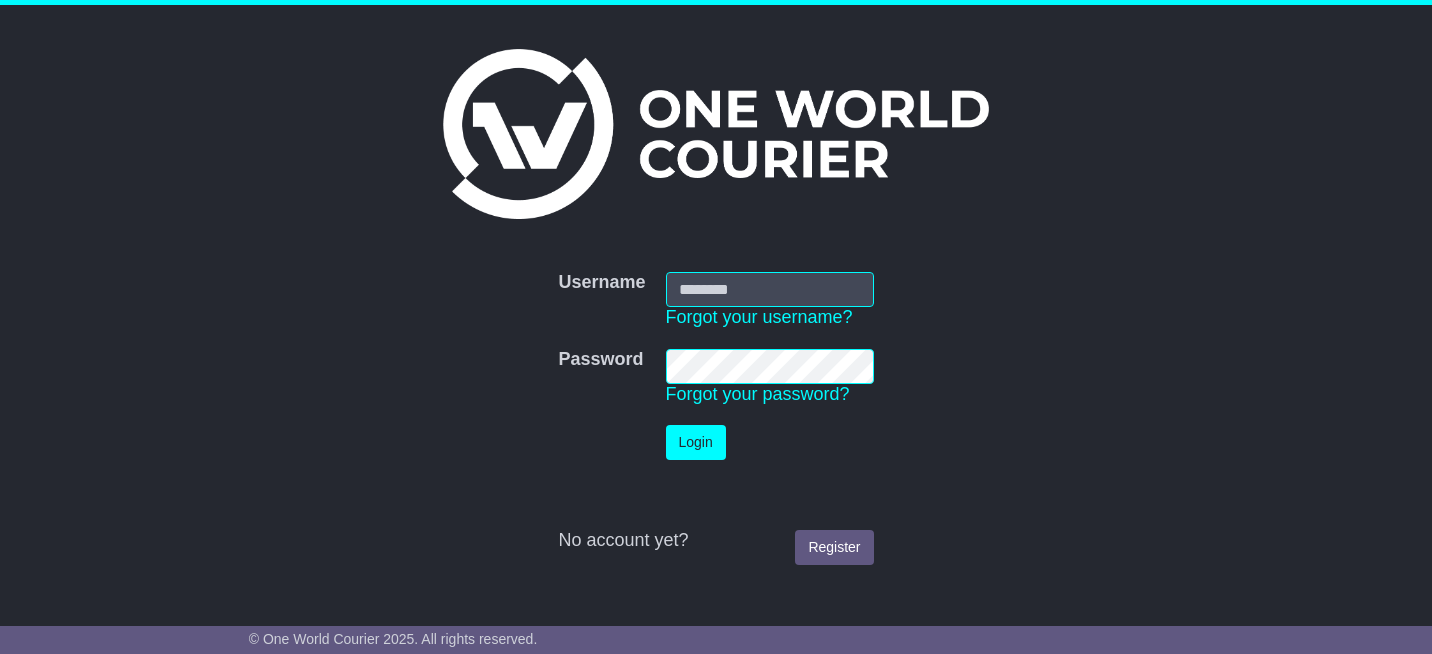 type on "**********" 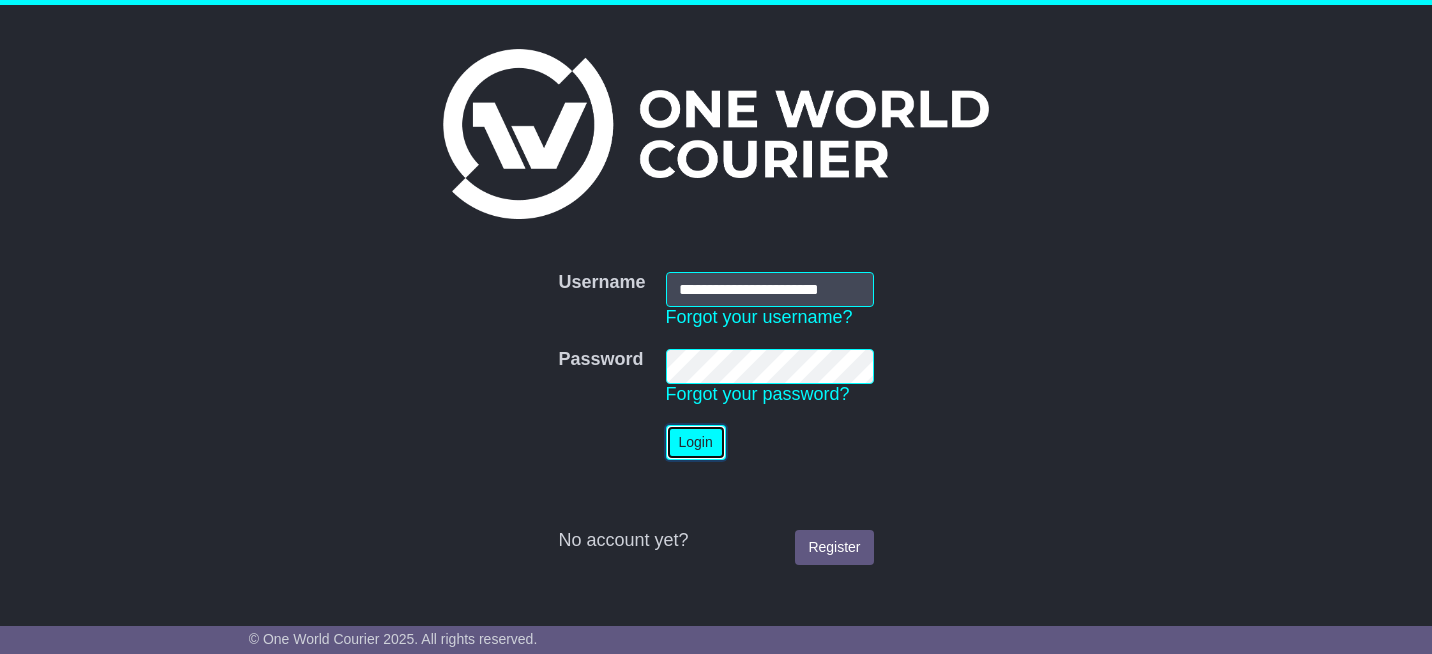 click on "Login" at bounding box center (696, 442) 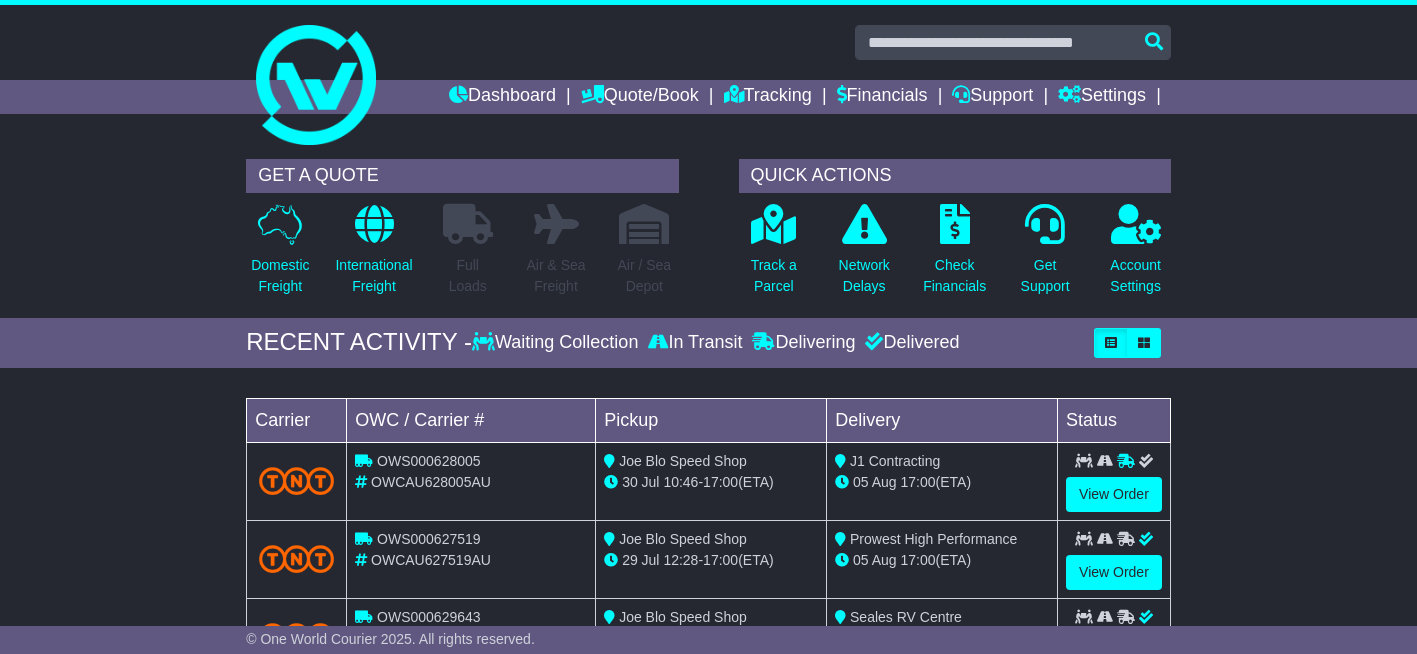 scroll, scrollTop: 0, scrollLeft: 0, axis: both 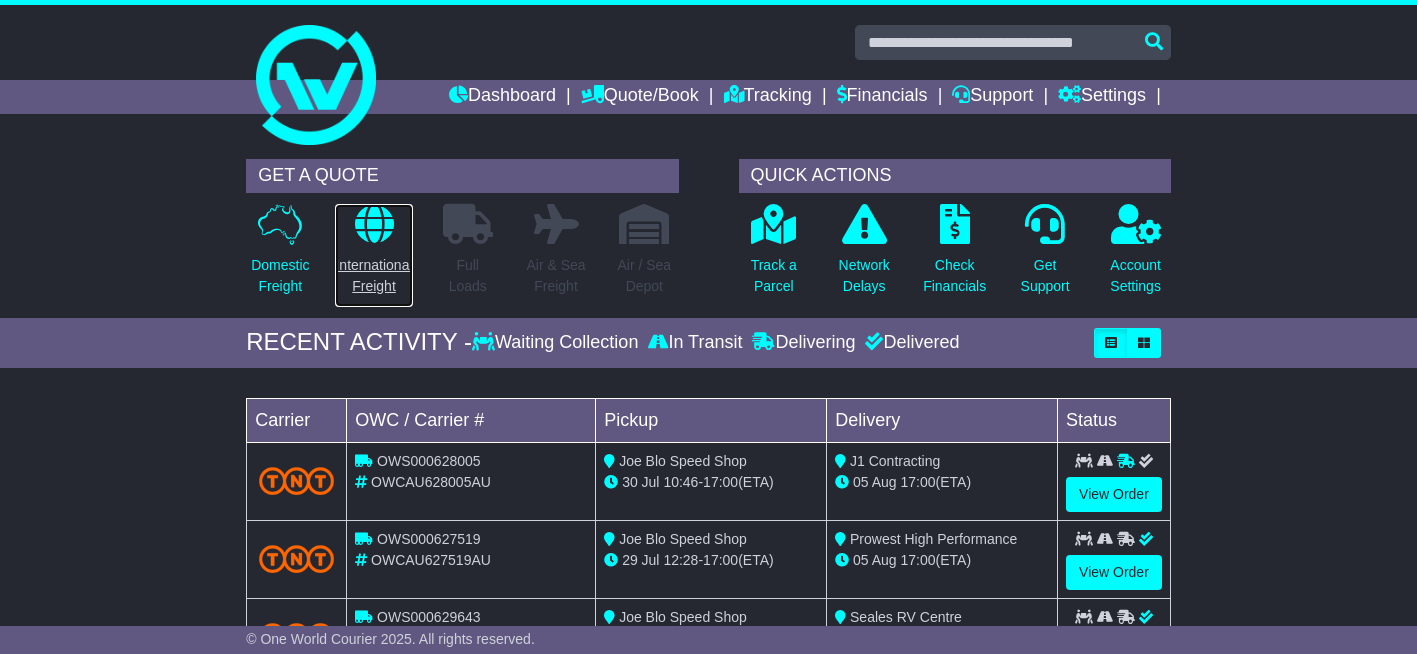 click at bounding box center [374, 224] 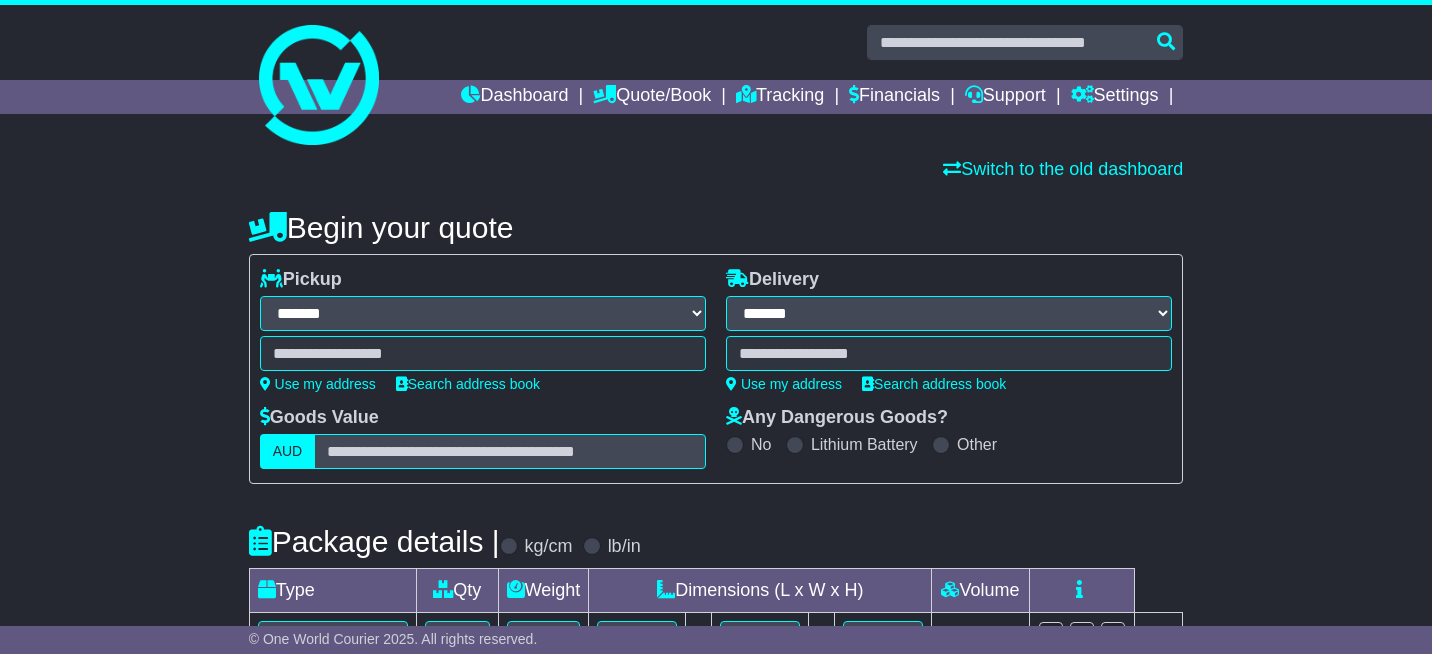 select on "**" 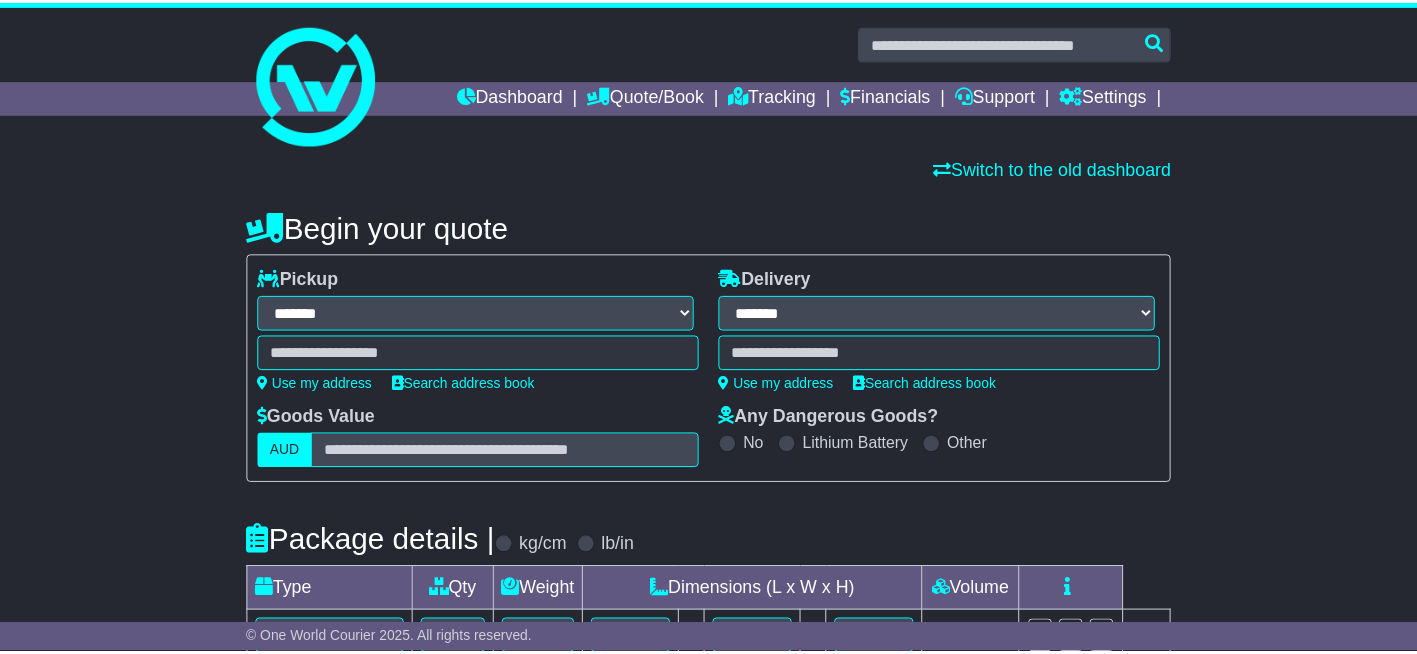 scroll, scrollTop: 0, scrollLeft: 0, axis: both 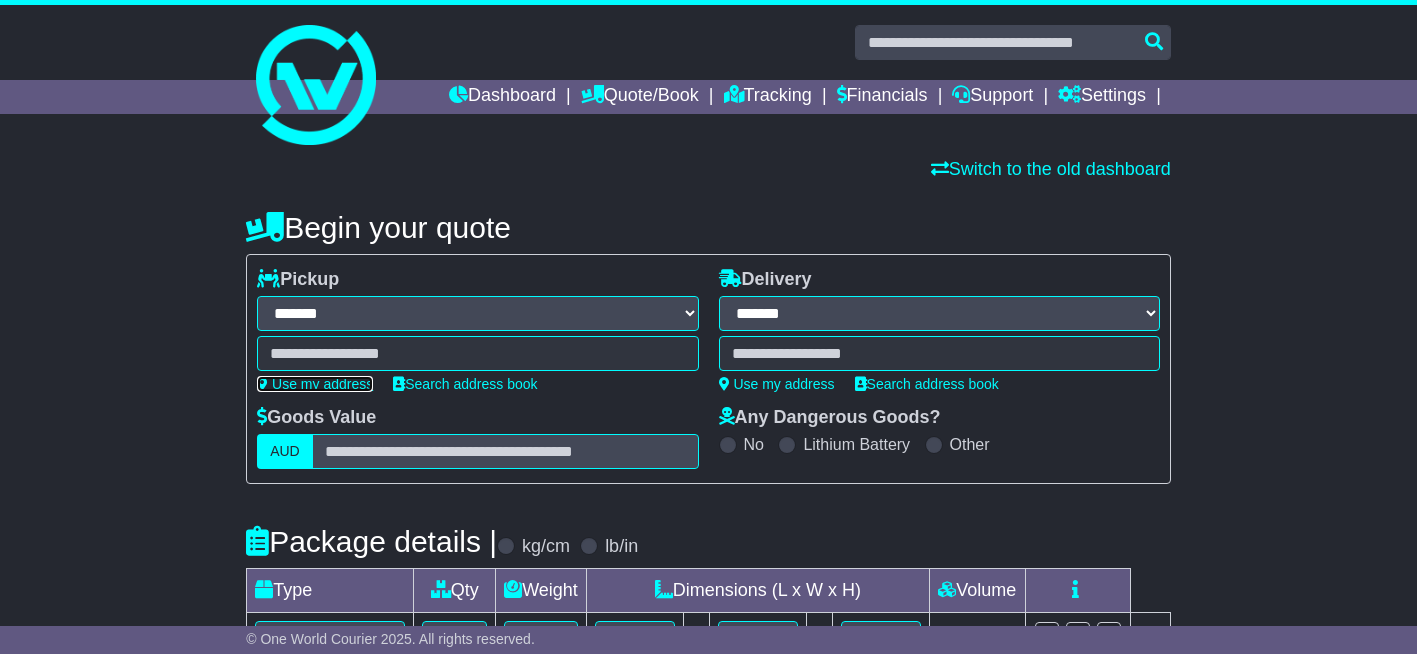 click on "Use my address" at bounding box center [315, 384] 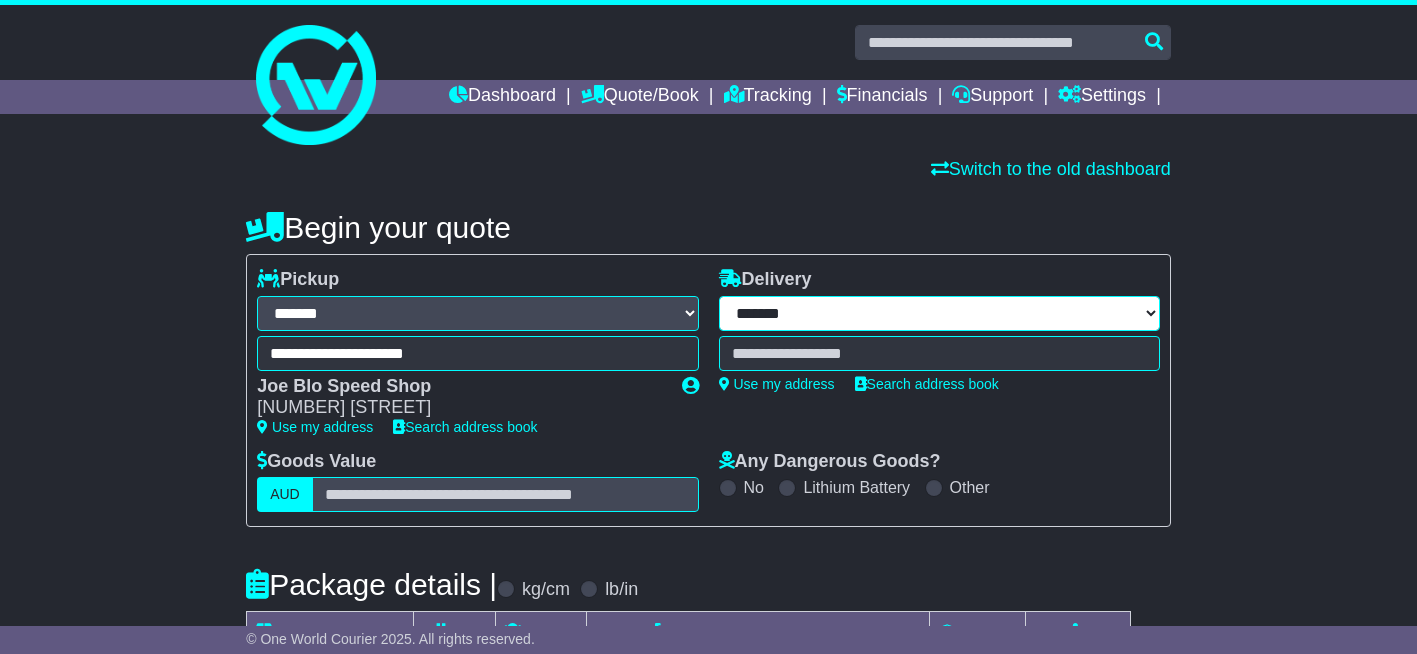 click on "**********" at bounding box center [939, 313] 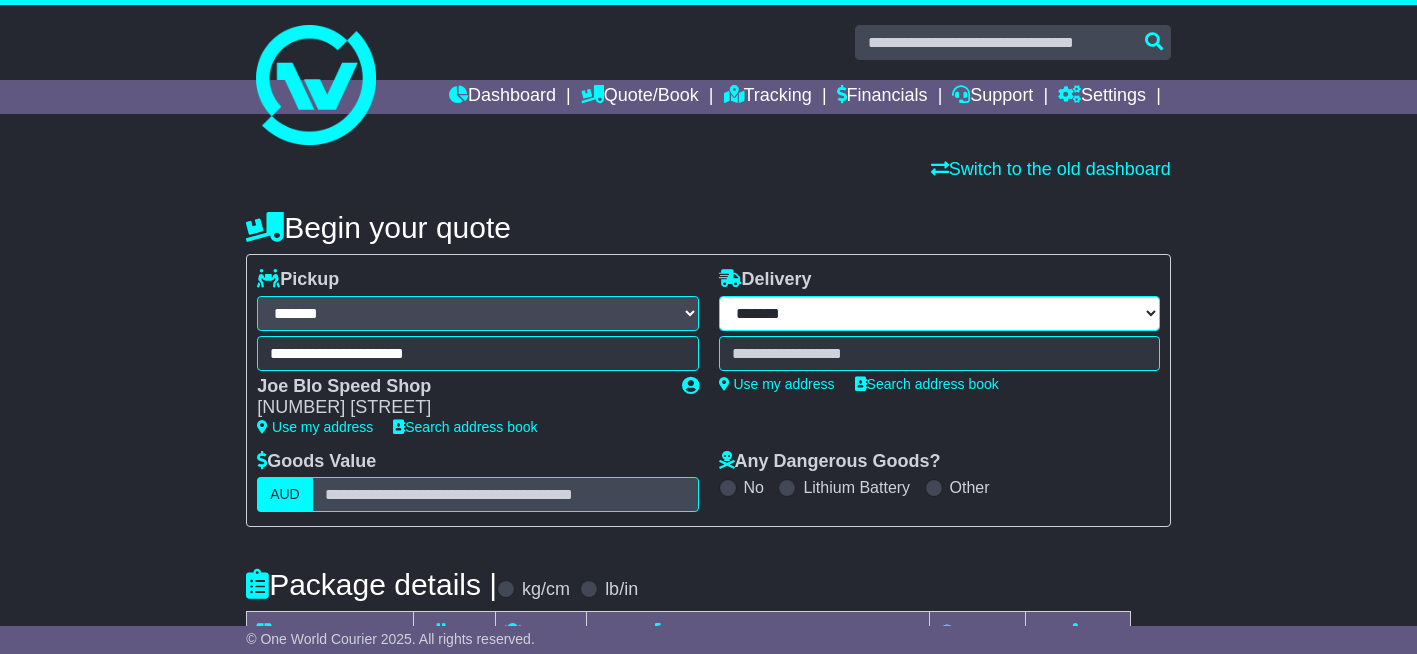 select on "***" 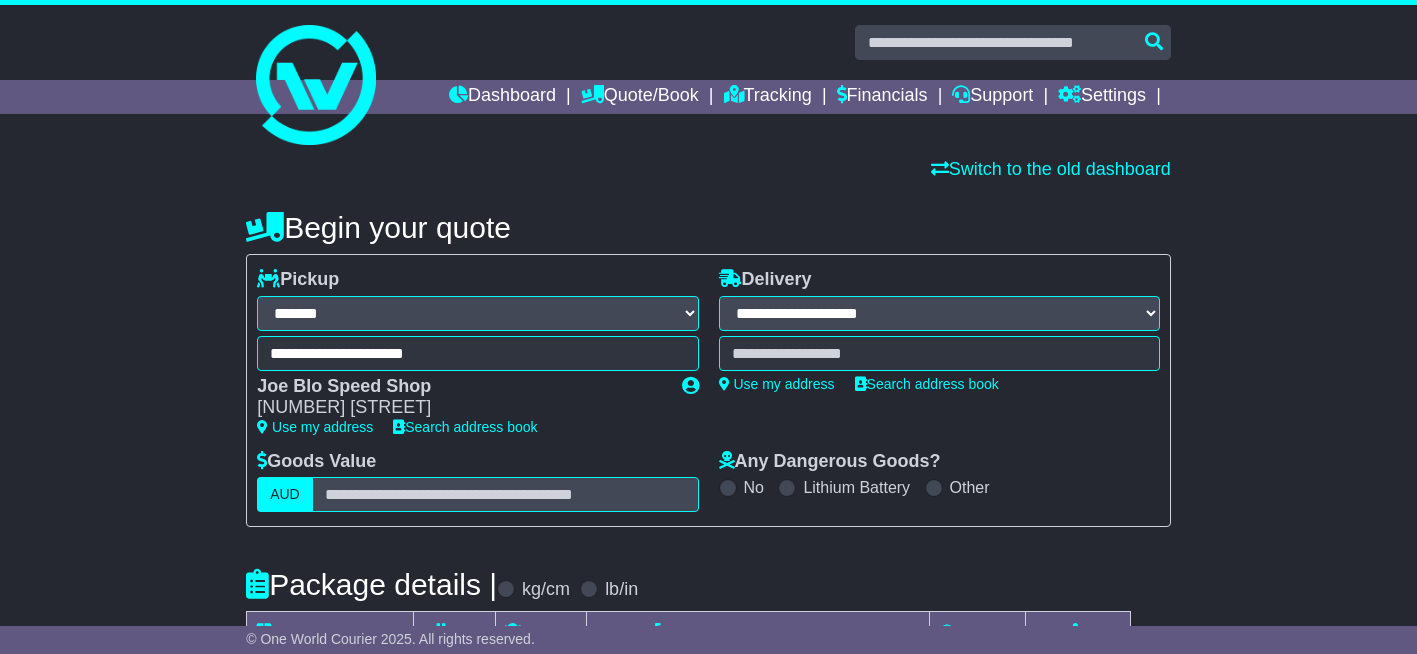 click on "**********" at bounding box center (939, 313) 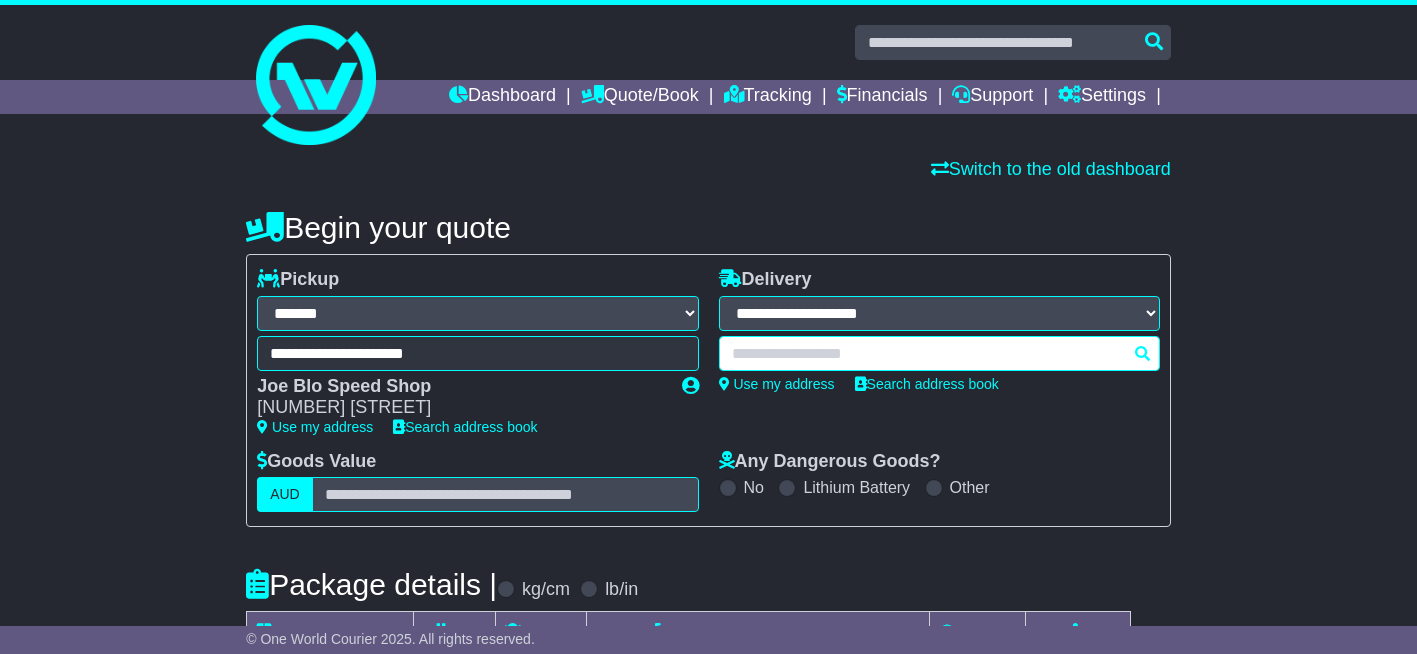click at bounding box center [939, 353] 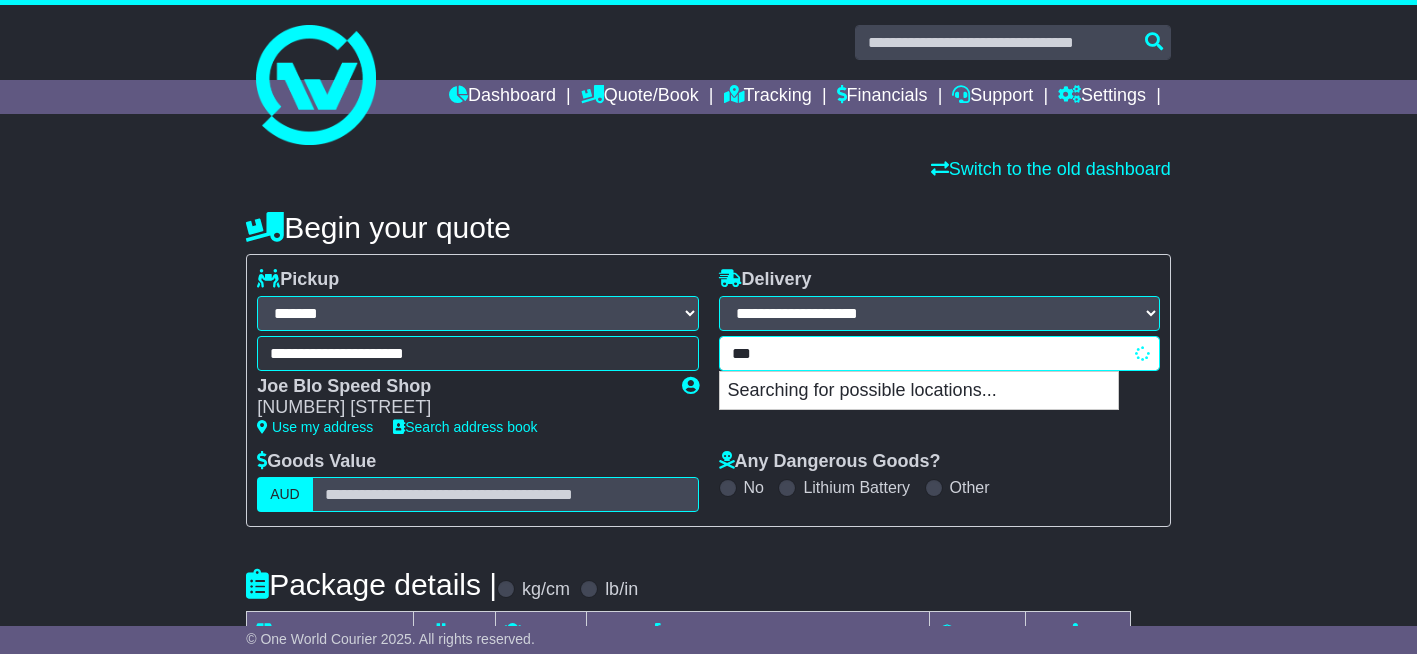 type on "****" 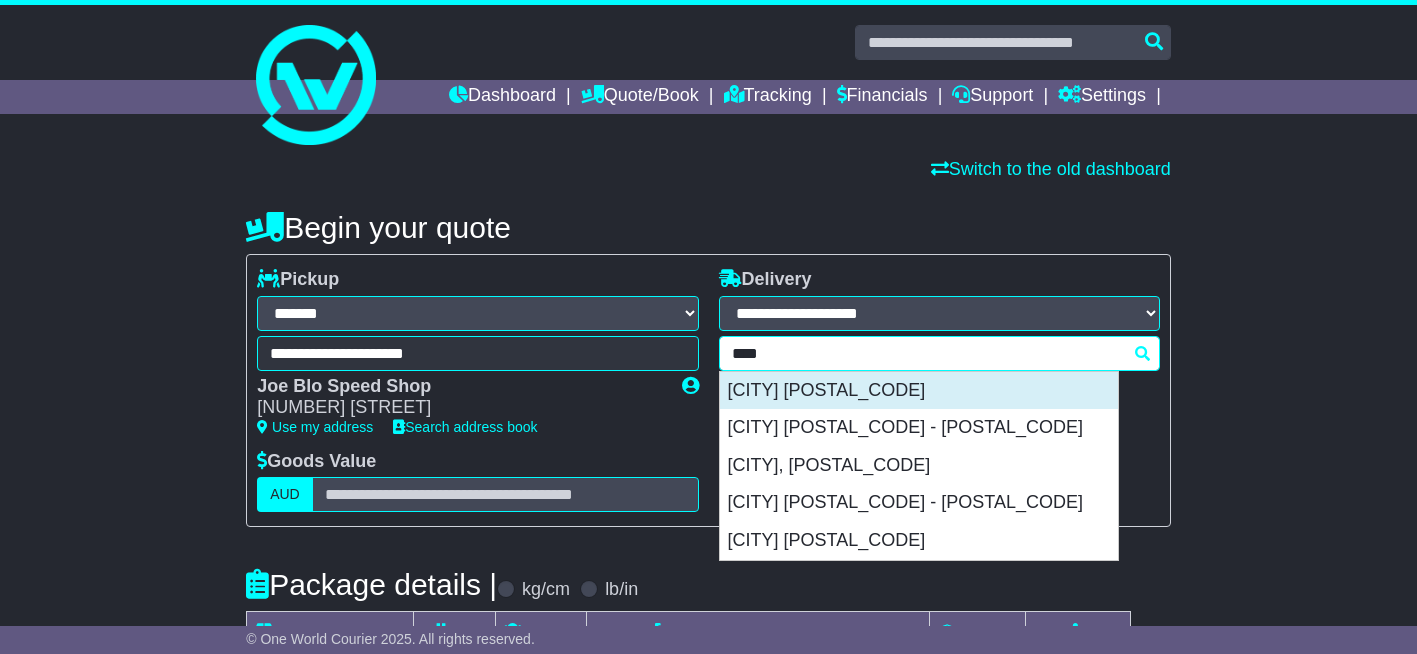 click on "[CITY] [POSTAL_CODE]" at bounding box center (919, 391) 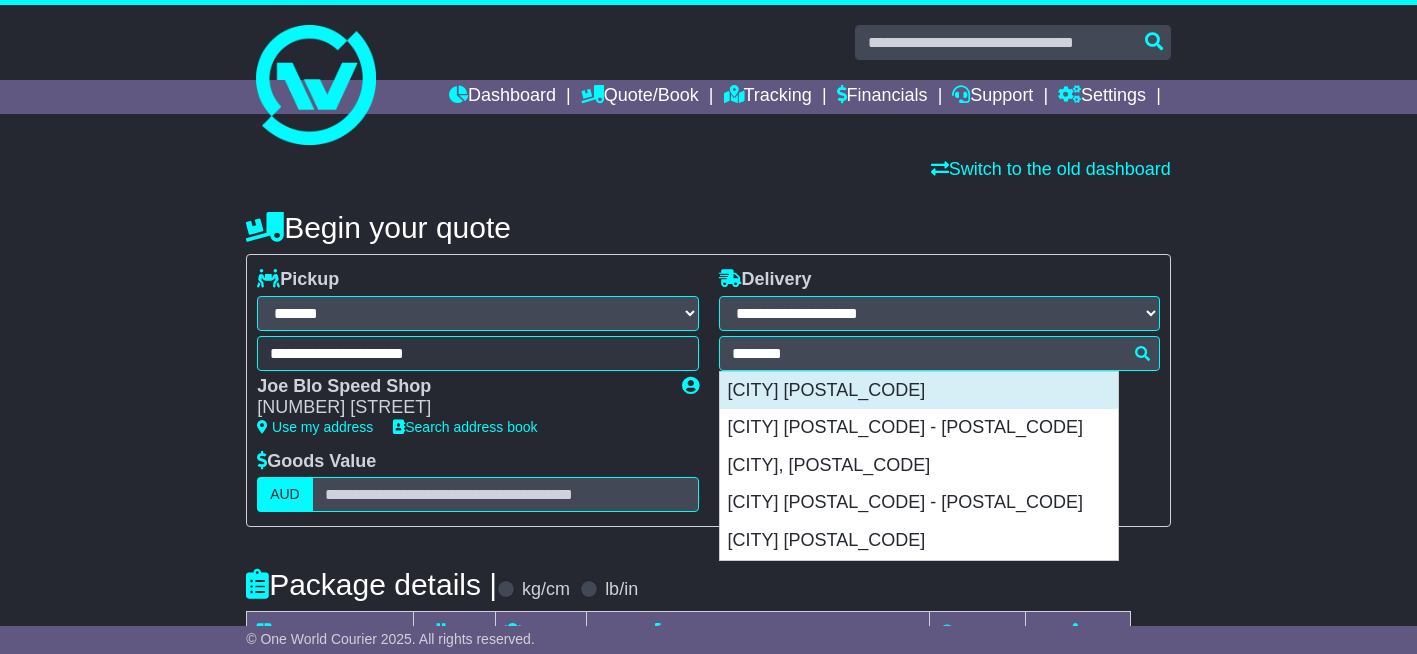 type on "**********" 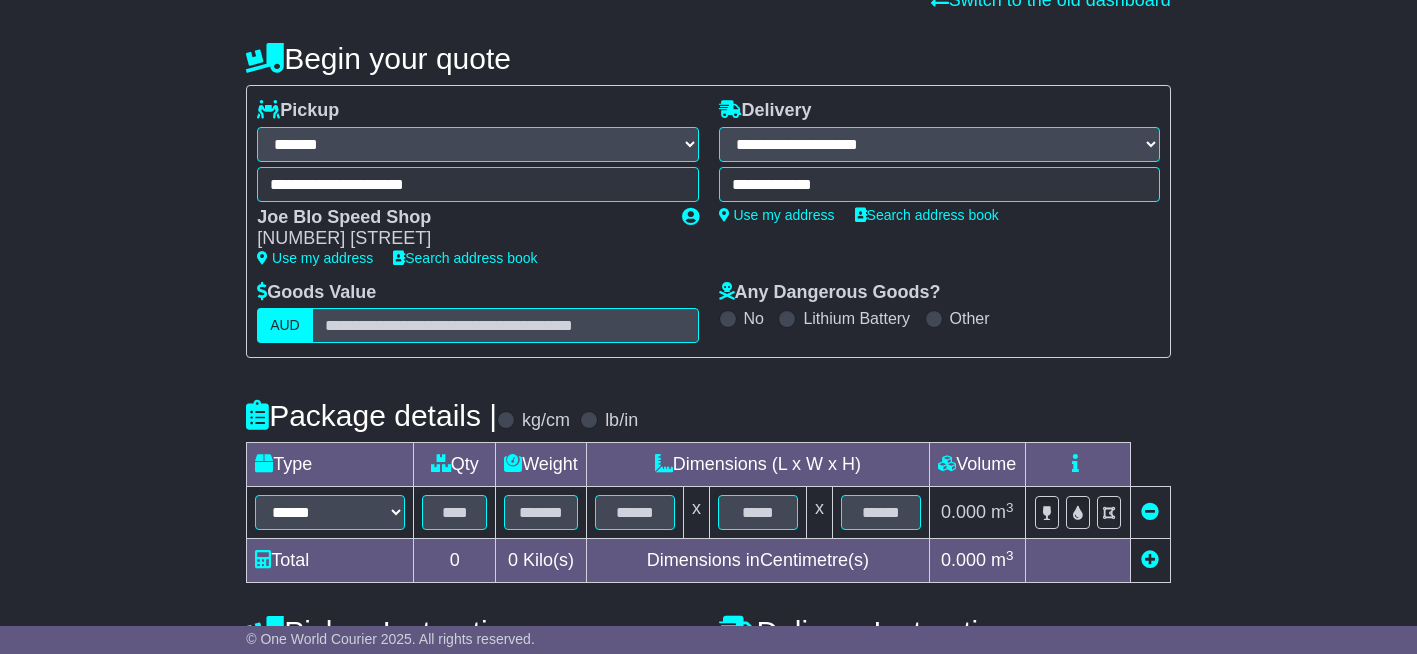 scroll, scrollTop: 300, scrollLeft: 0, axis: vertical 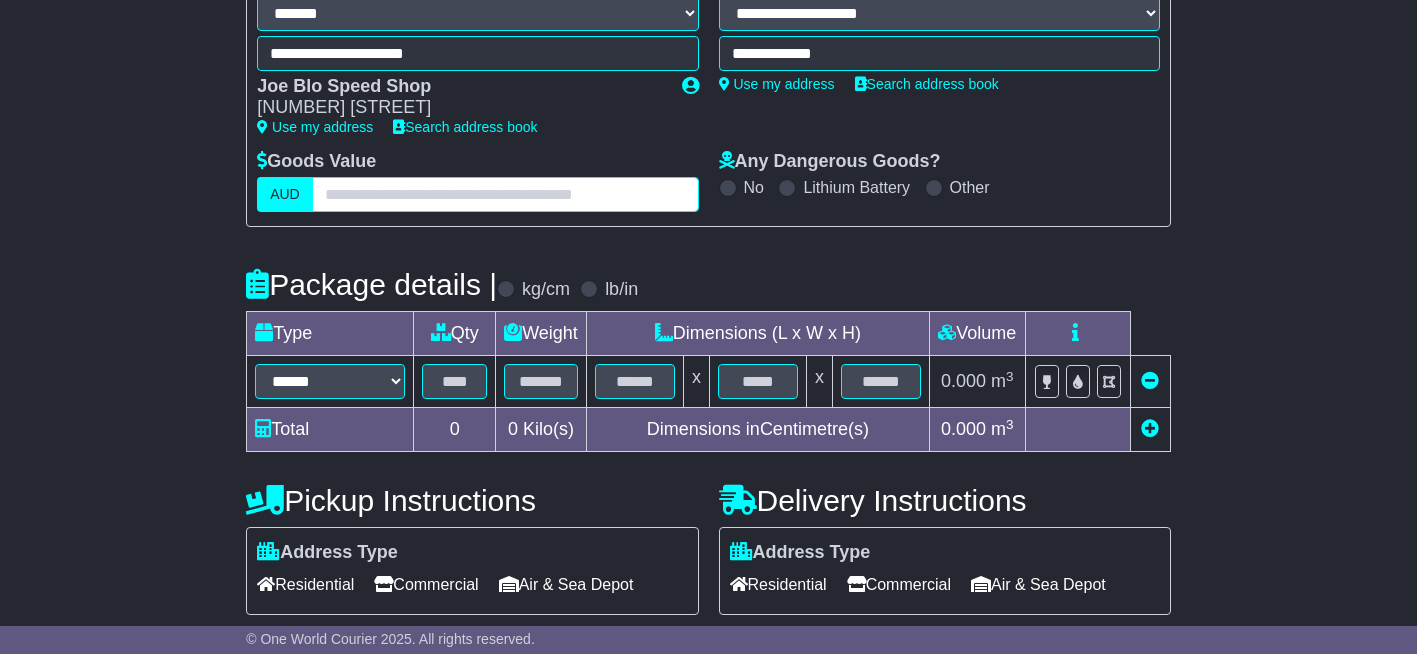 click at bounding box center (505, 194) 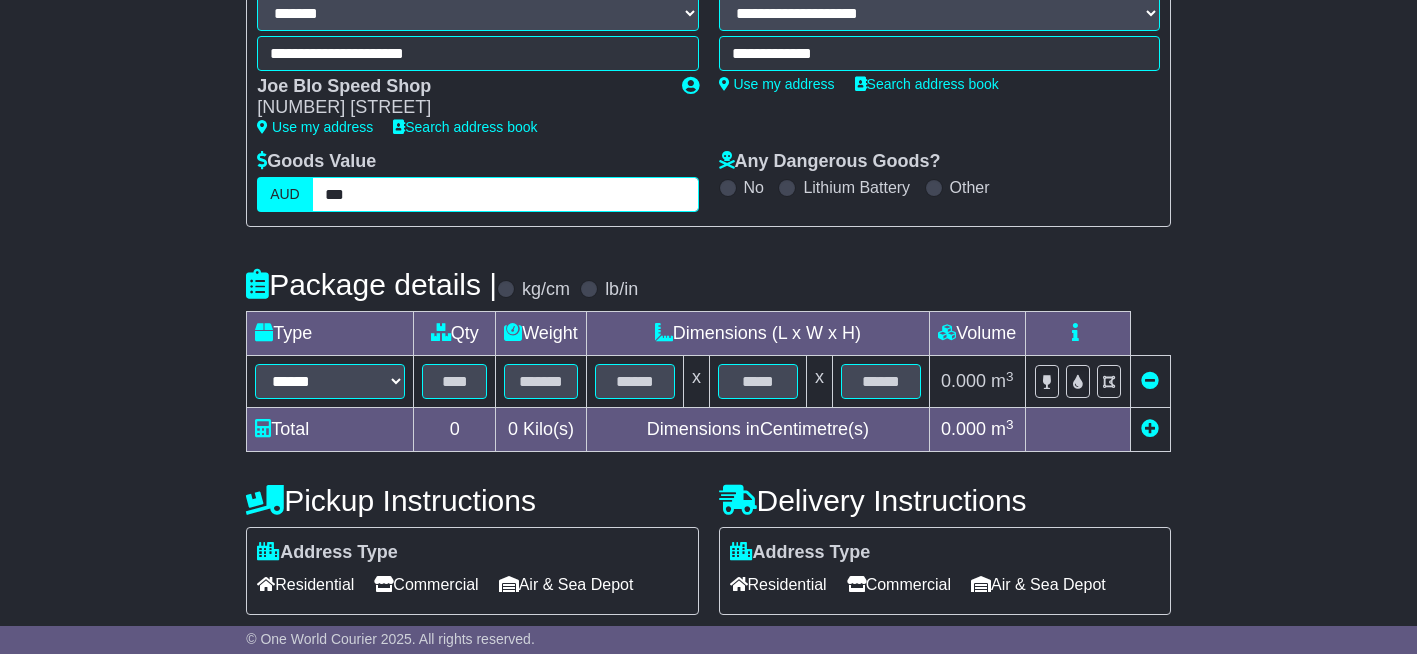 type on "***" 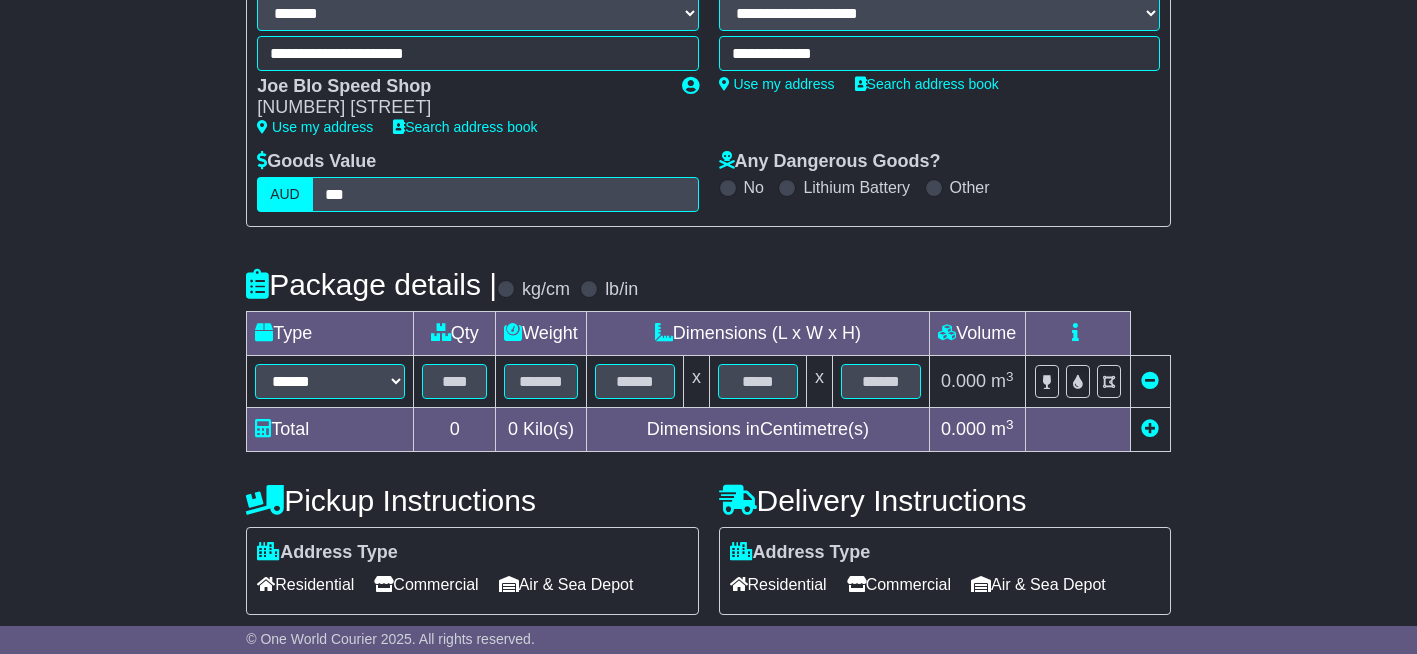 click on "**********" at bounding box center [708, 346] 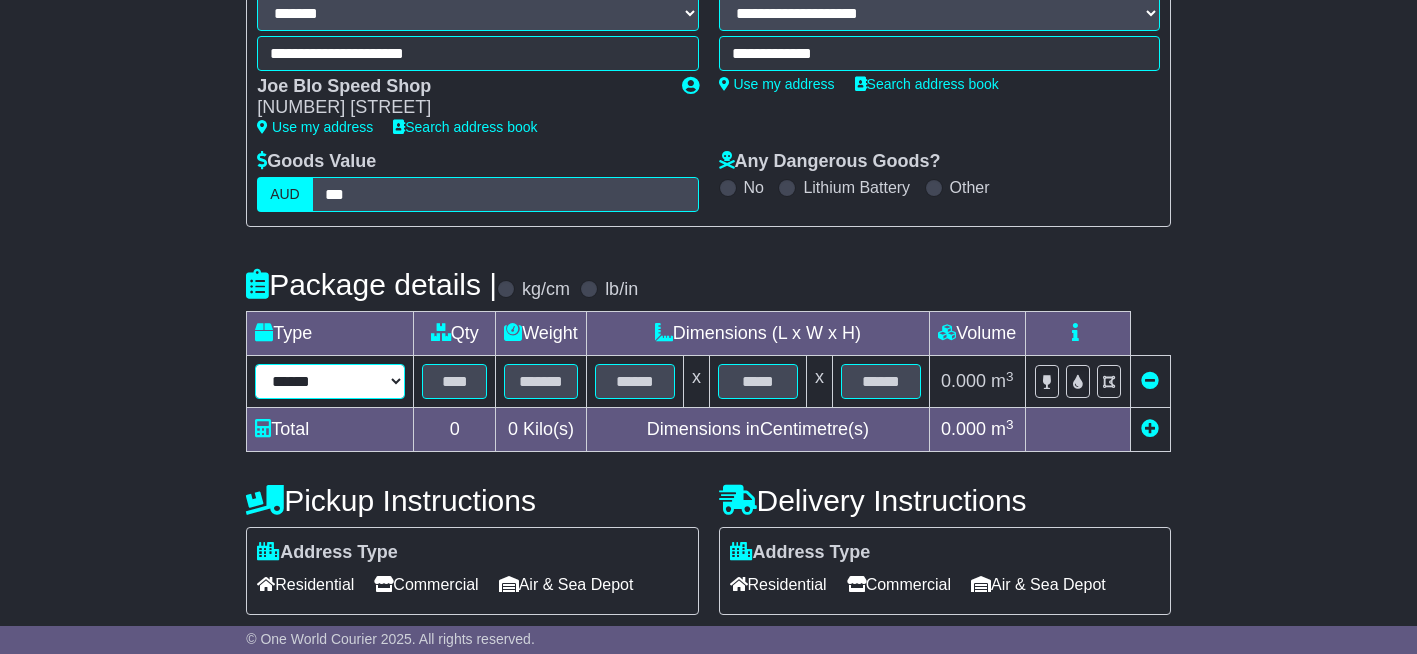 click on "****** ****** *** ******** ***** **** **** ****** *** *******" at bounding box center (330, 381) 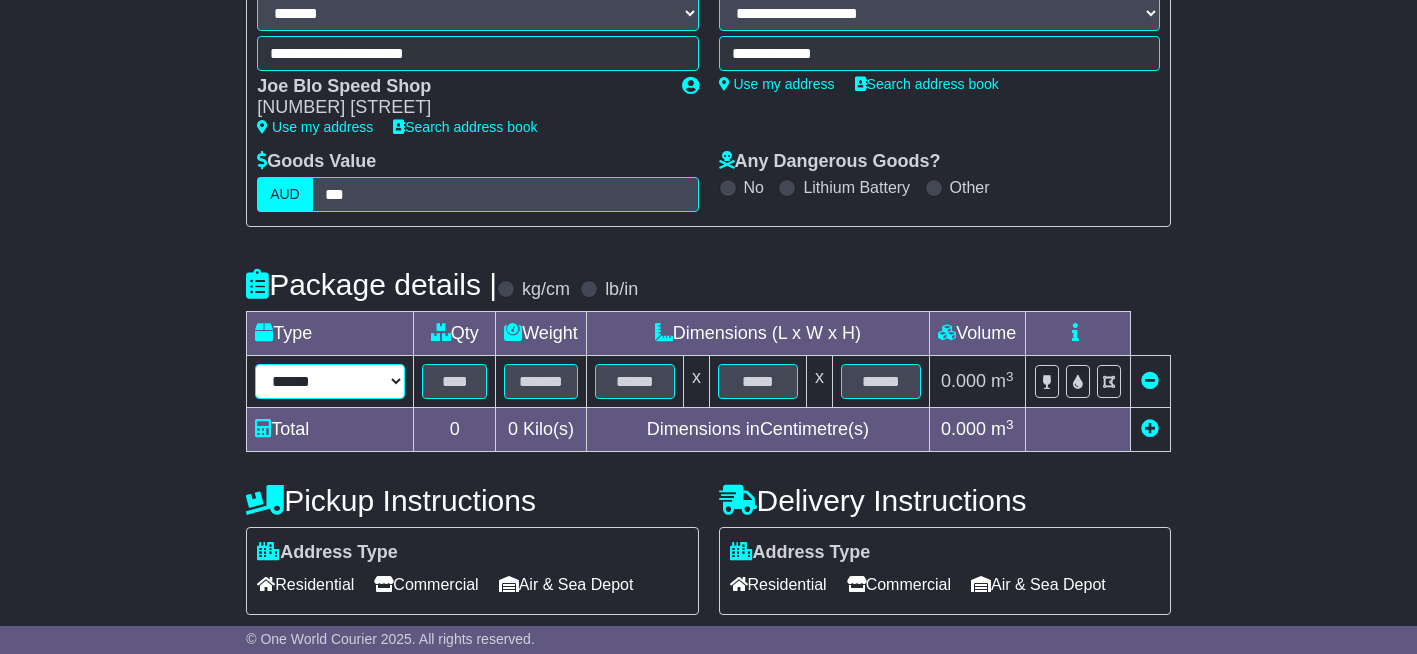 select on "****" 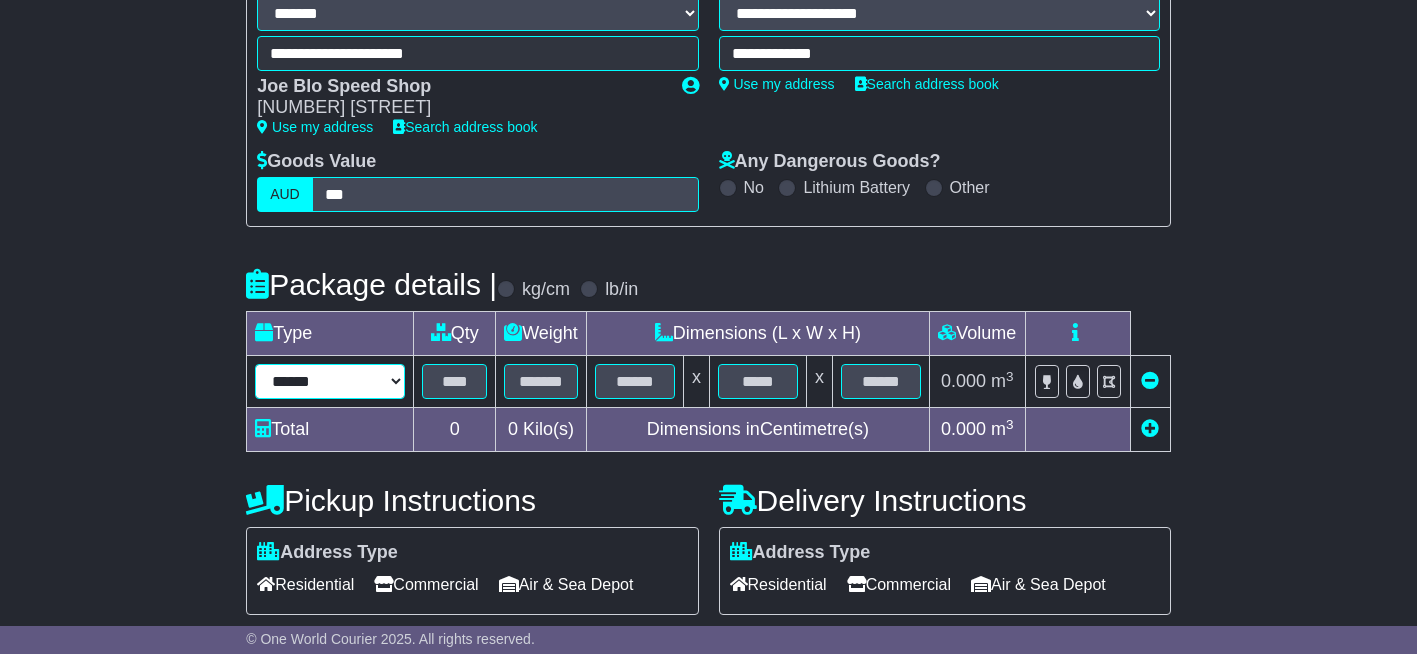 click on "****** ****** *** ******** ***** **** **** ****** *** *******" at bounding box center [330, 381] 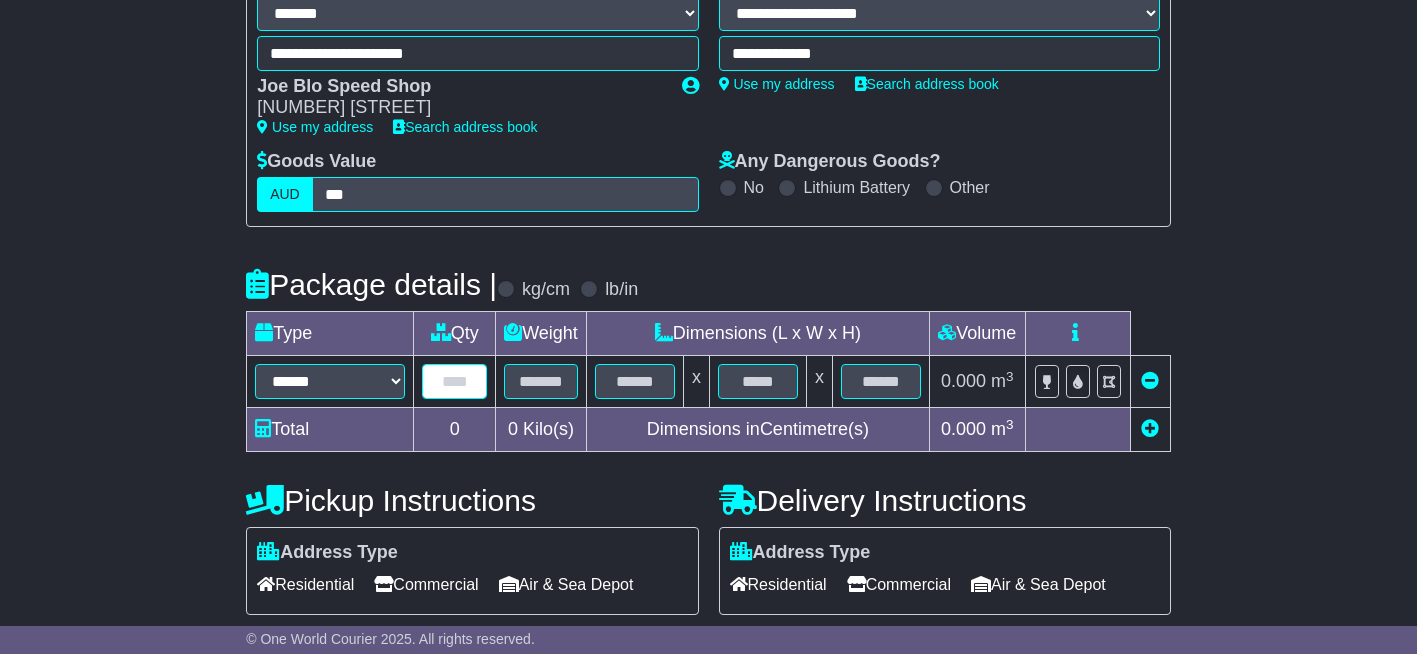 click at bounding box center (454, 381) 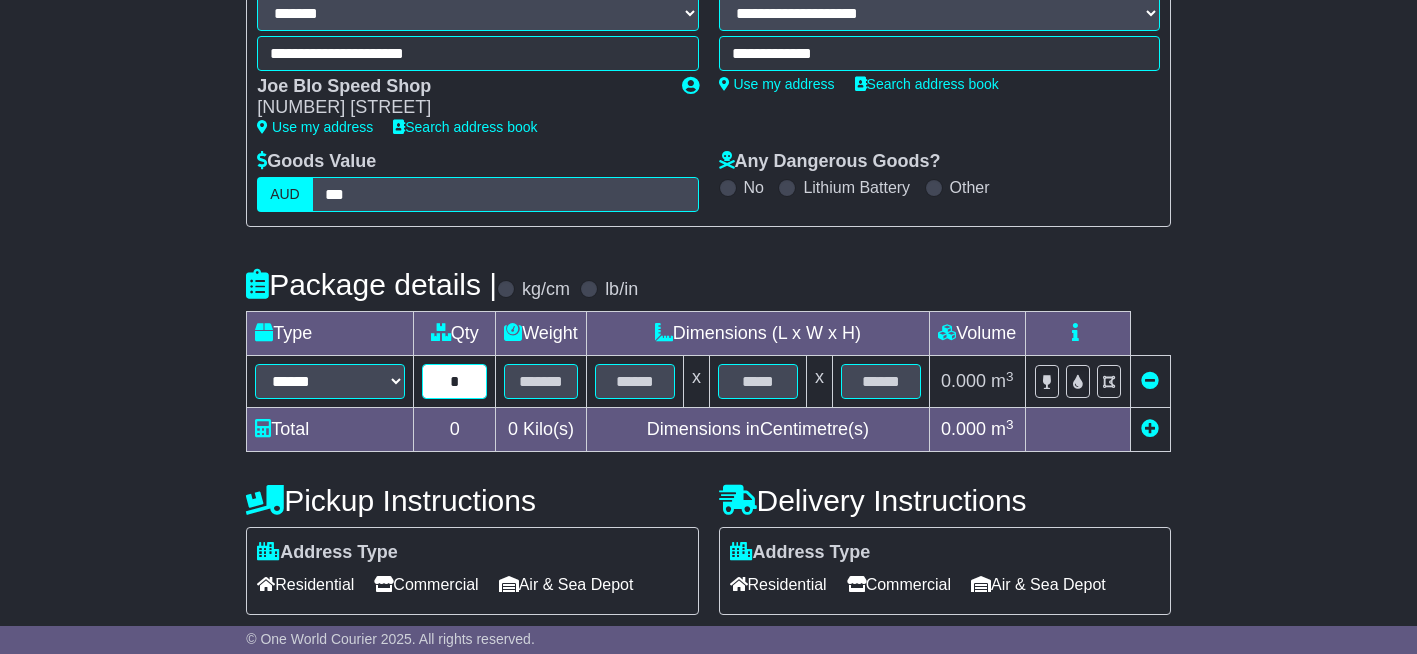 drag, startPoint x: 447, startPoint y: 380, endPoint x: 463, endPoint y: 377, distance: 16.27882 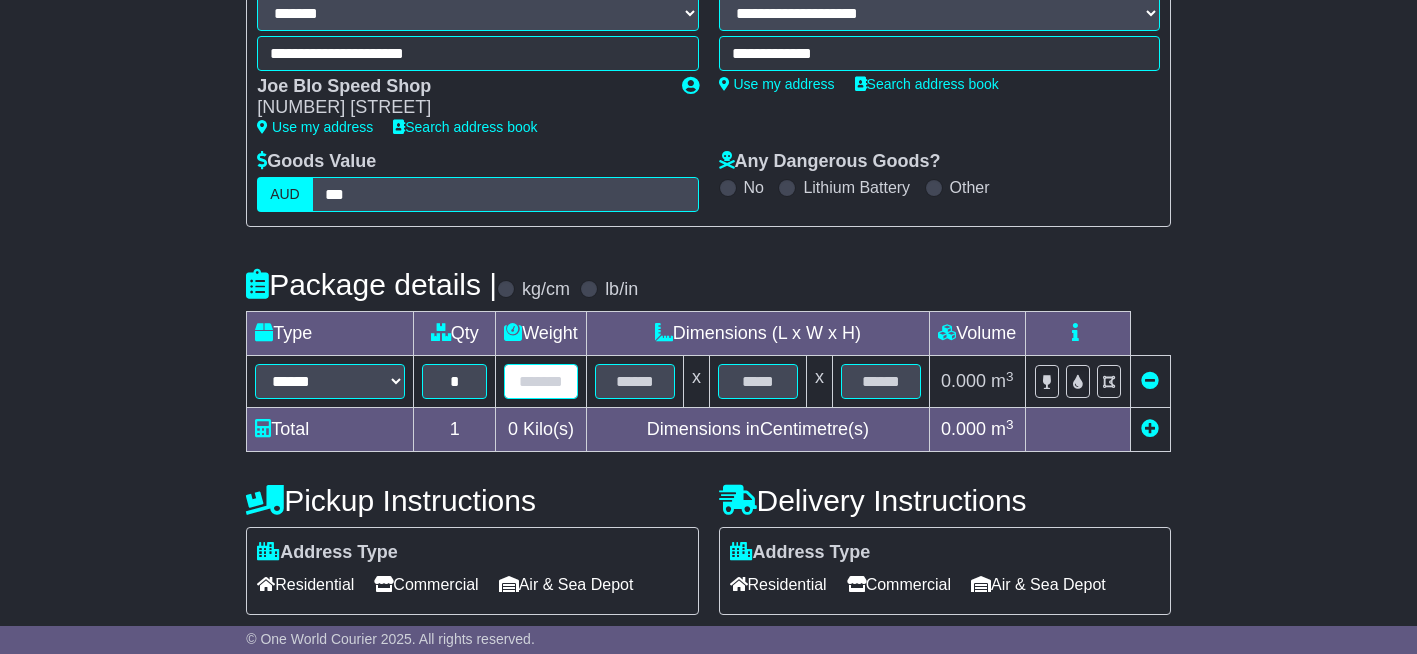 click at bounding box center [541, 381] 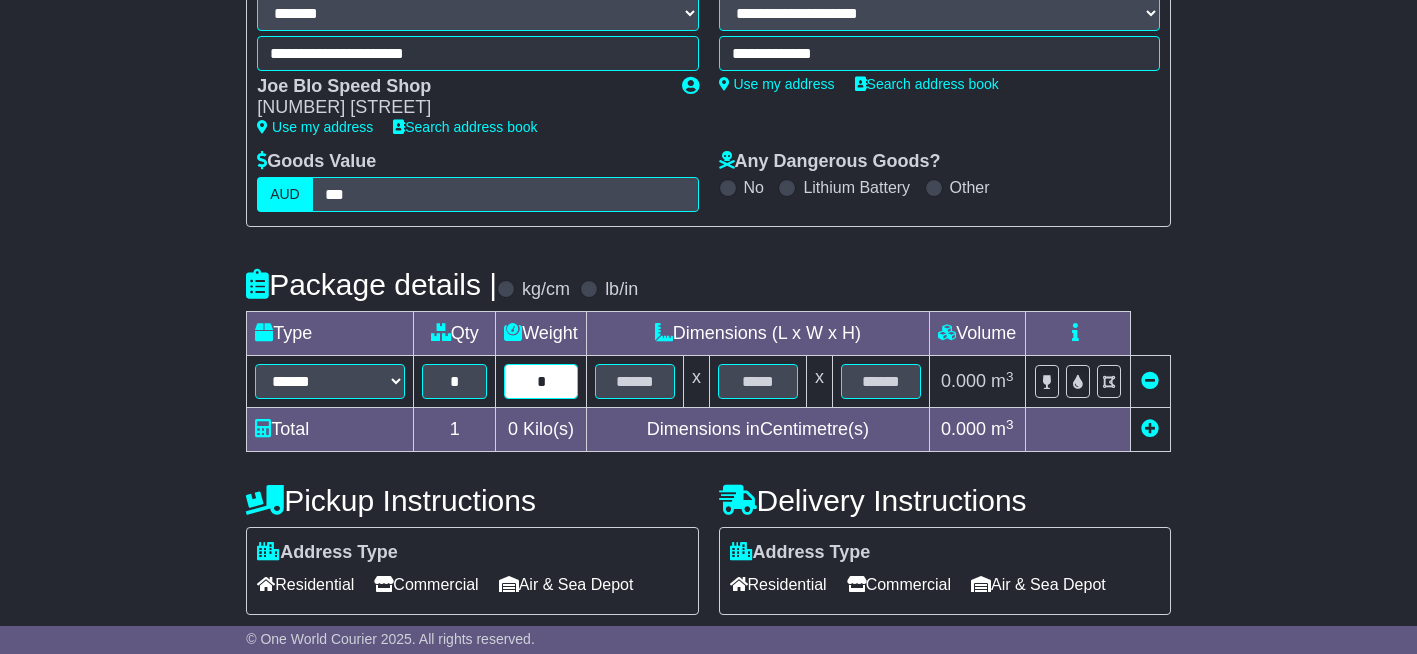 type on "*" 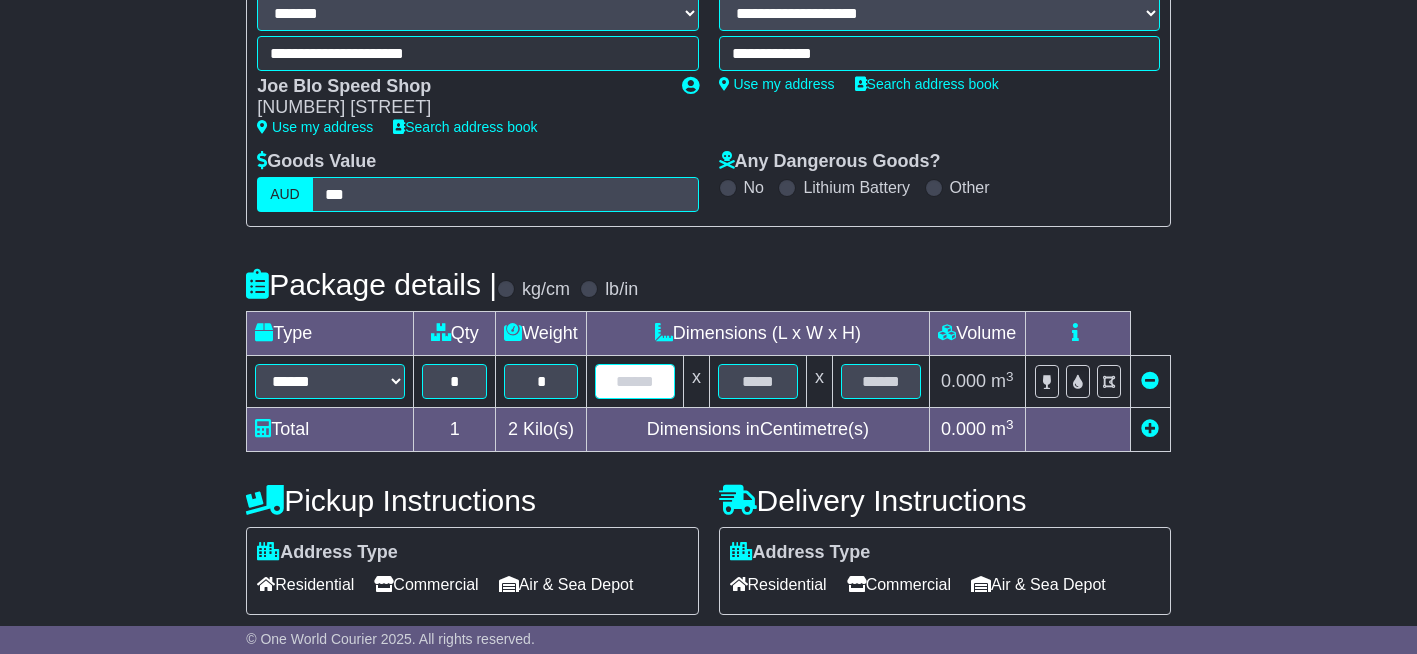 click at bounding box center [635, 381] 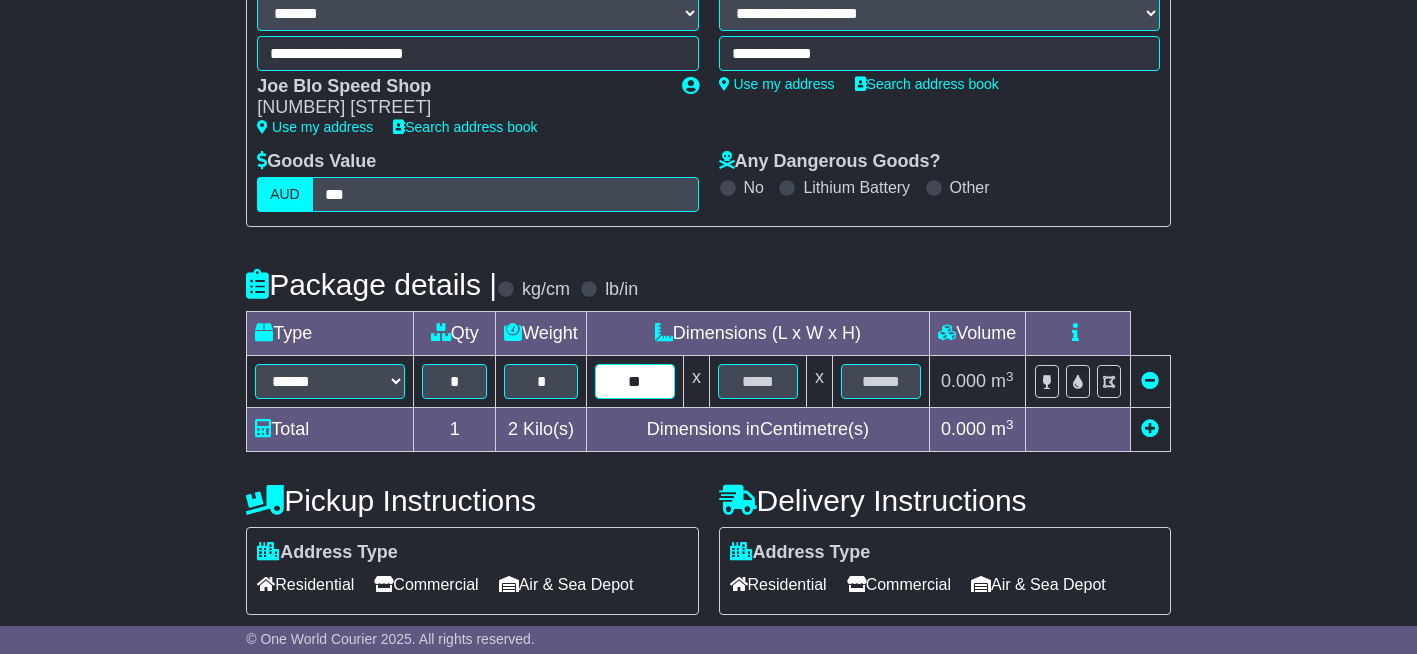 type on "**" 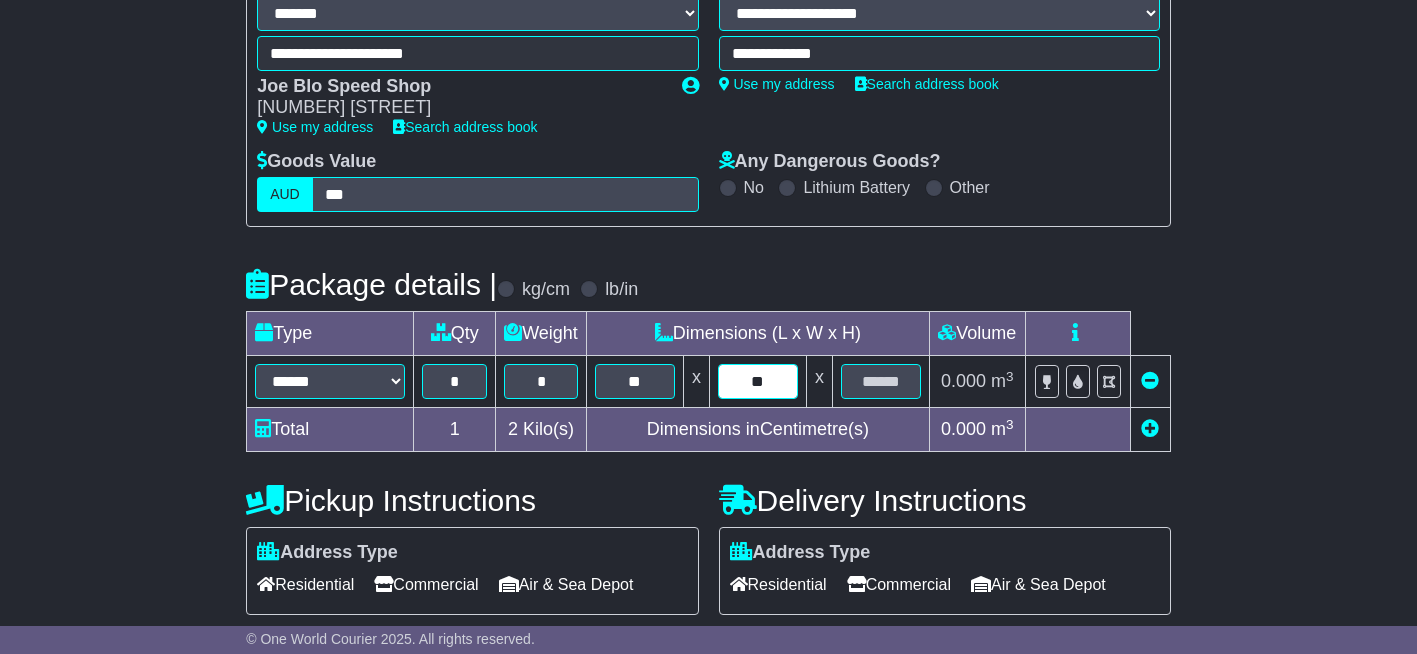 type on "**" 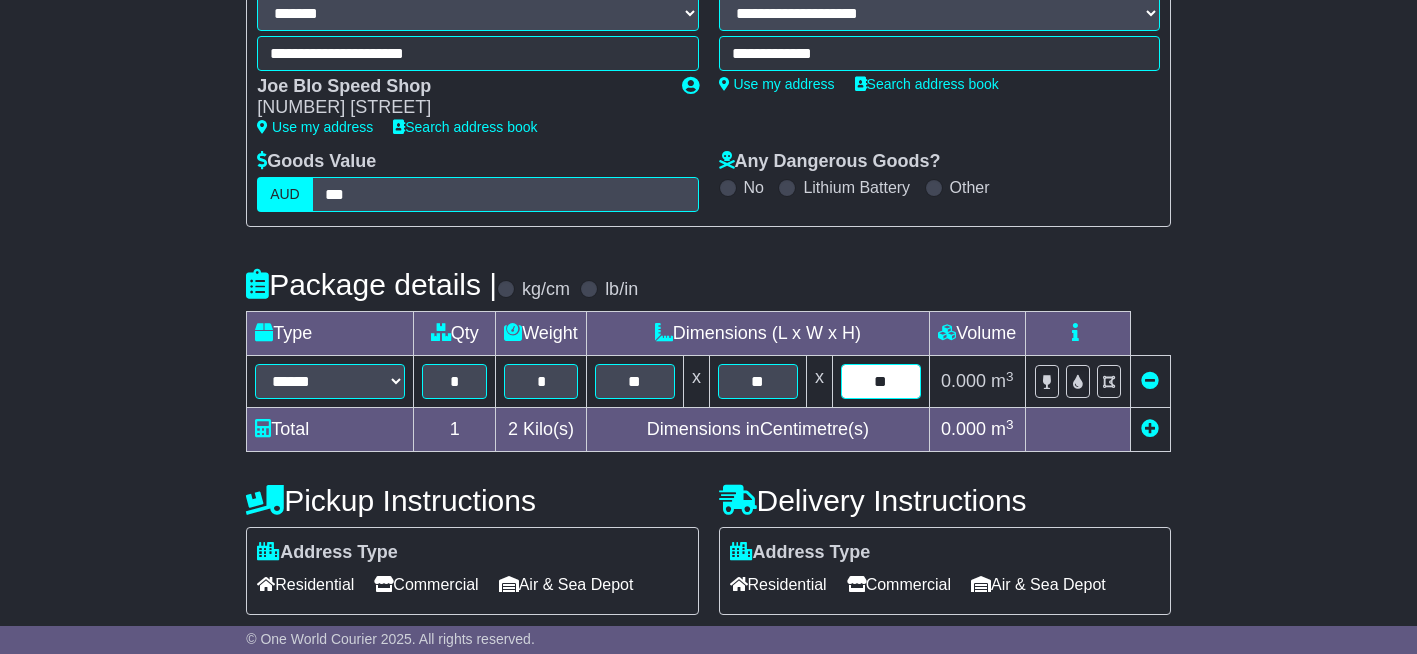 type on "**" 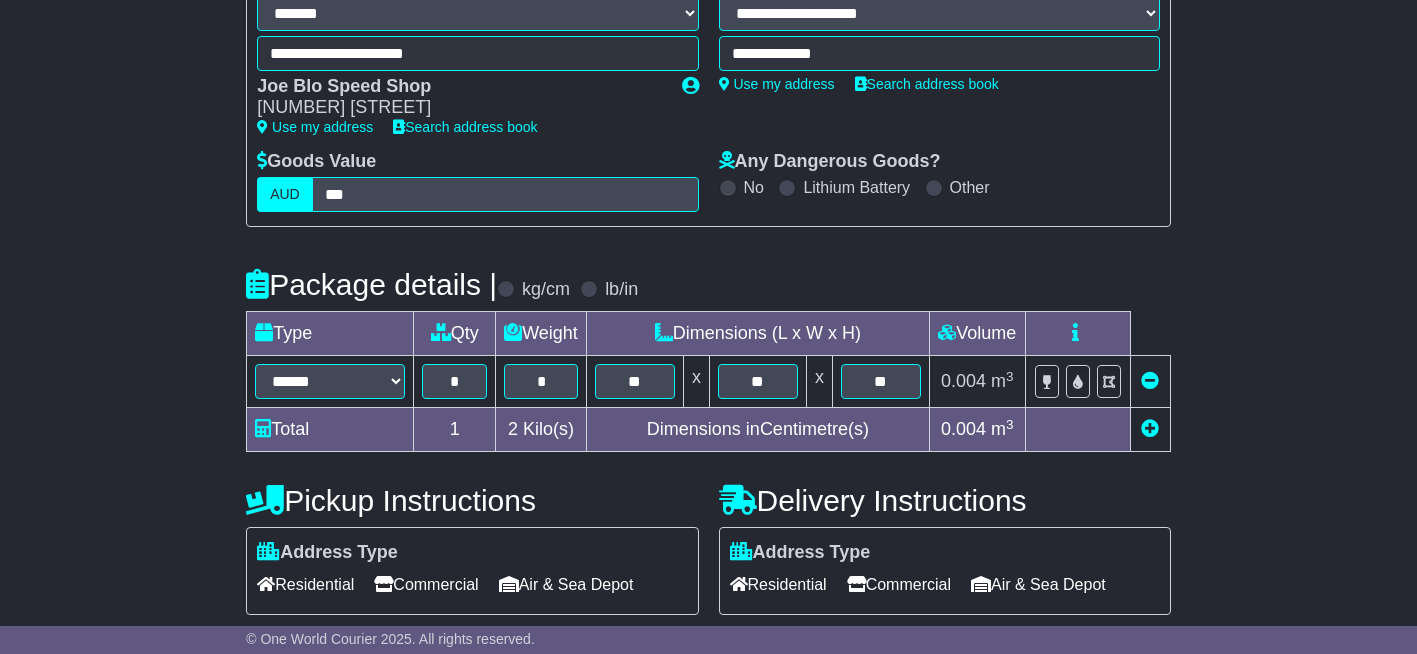 click on "**********" at bounding box center (708, 454) 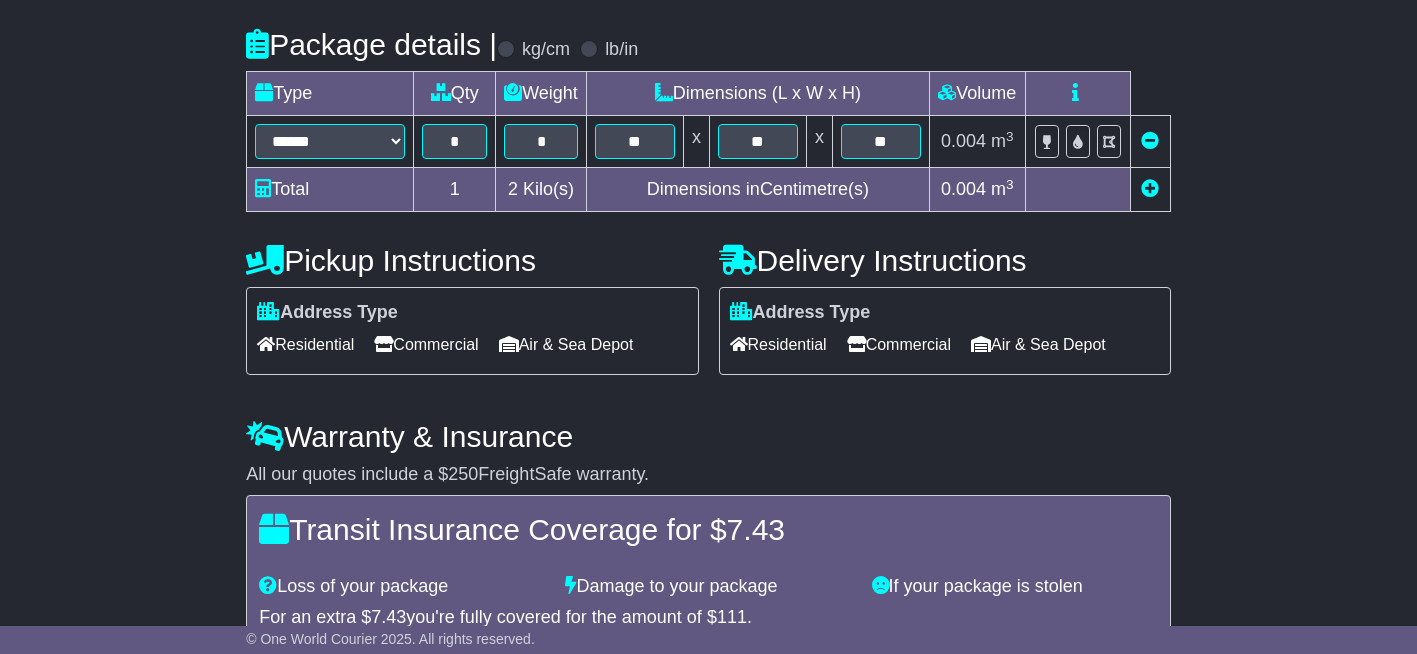 scroll, scrollTop: 600, scrollLeft: 0, axis: vertical 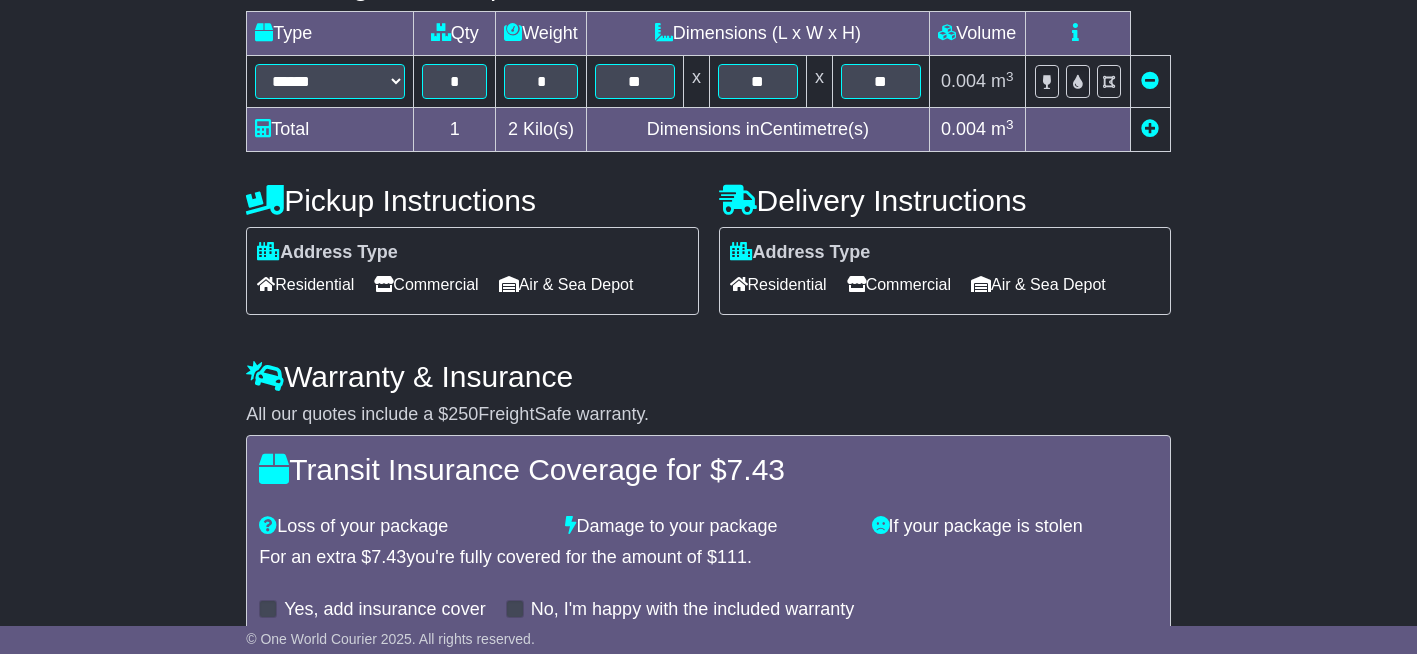 click on "Residential" at bounding box center (778, 284) 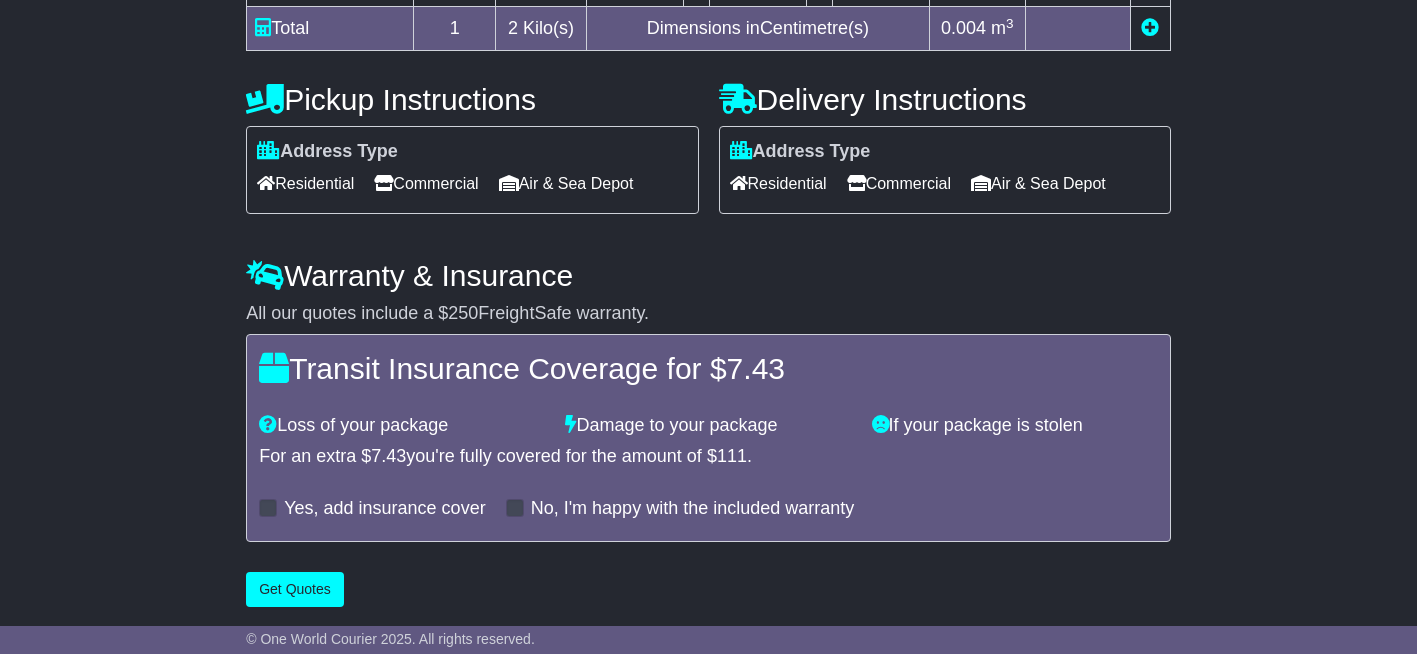 scroll, scrollTop: 707, scrollLeft: 0, axis: vertical 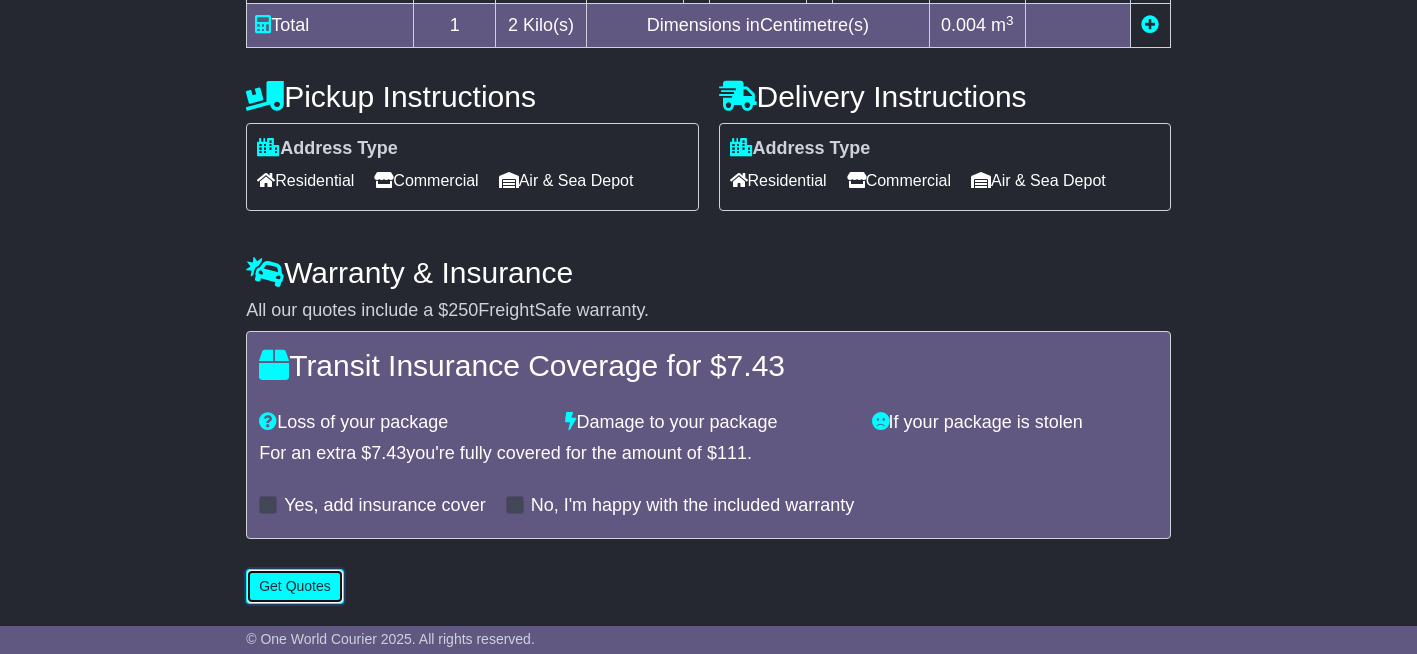 click on "Get Quotes" at bounding box center (295, 586) 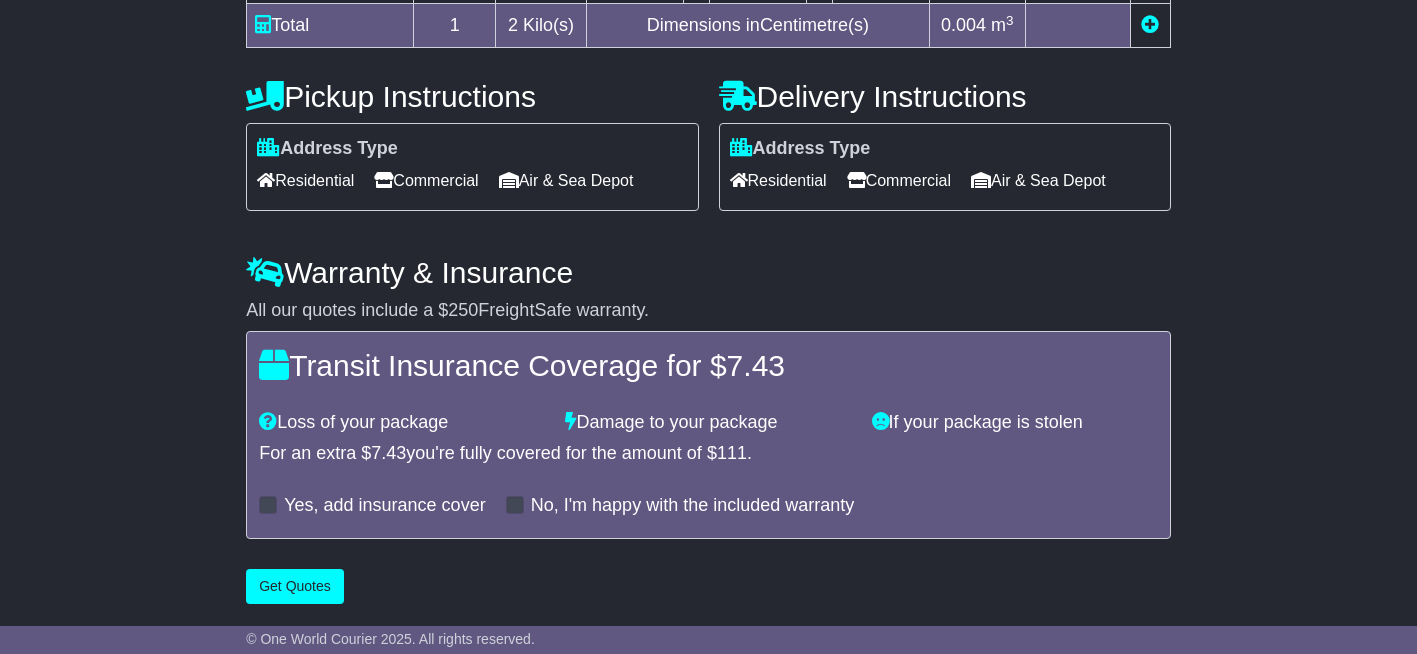 scroll, scrollTop: 0, scrollLeft: 0, axis: both 